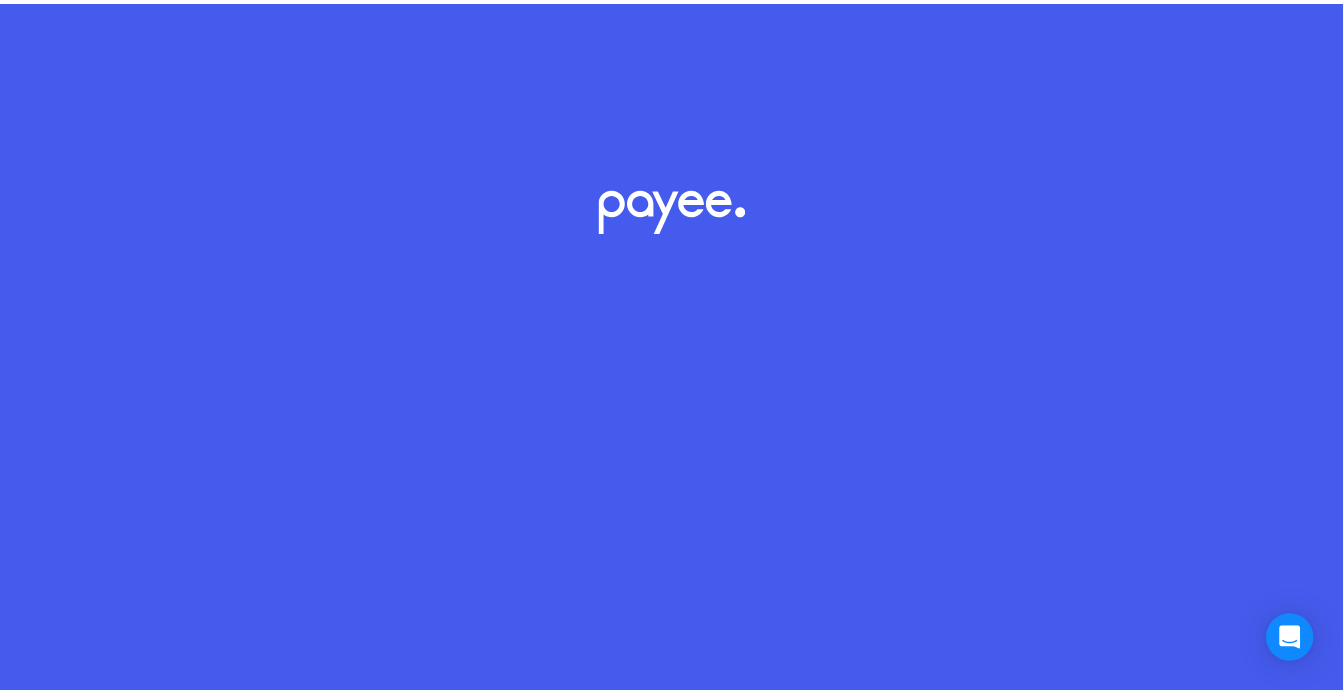 scroll, scrollTop: 0, scrollLeft: 0, axis: both 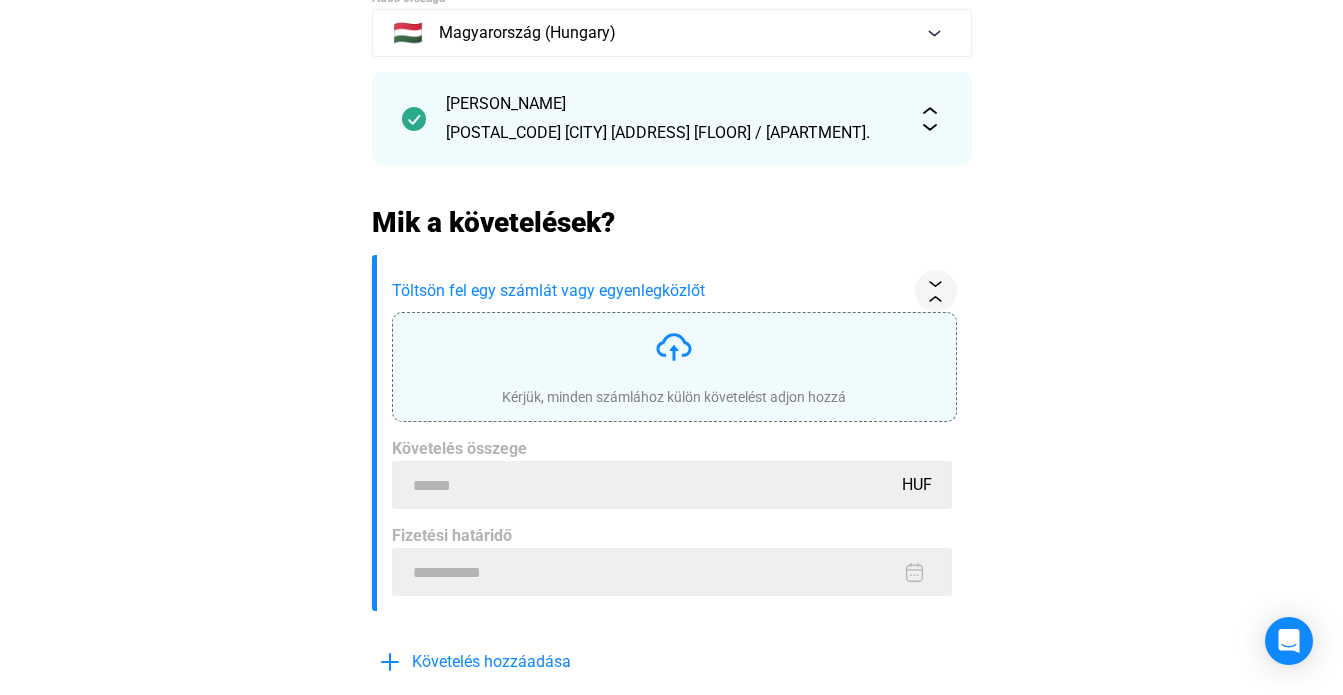 click at bounding box center [674, 347] 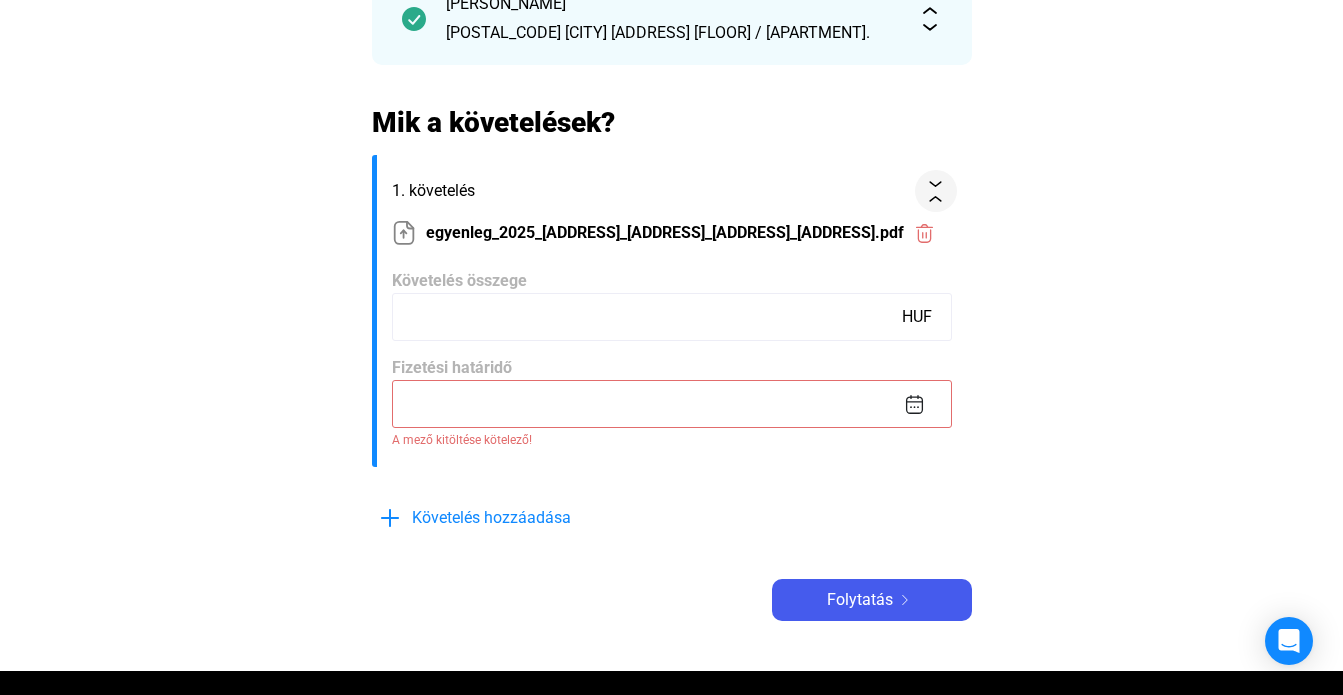 scroll, scrollTop: 600, scrollLeft: 0, axis: vertical 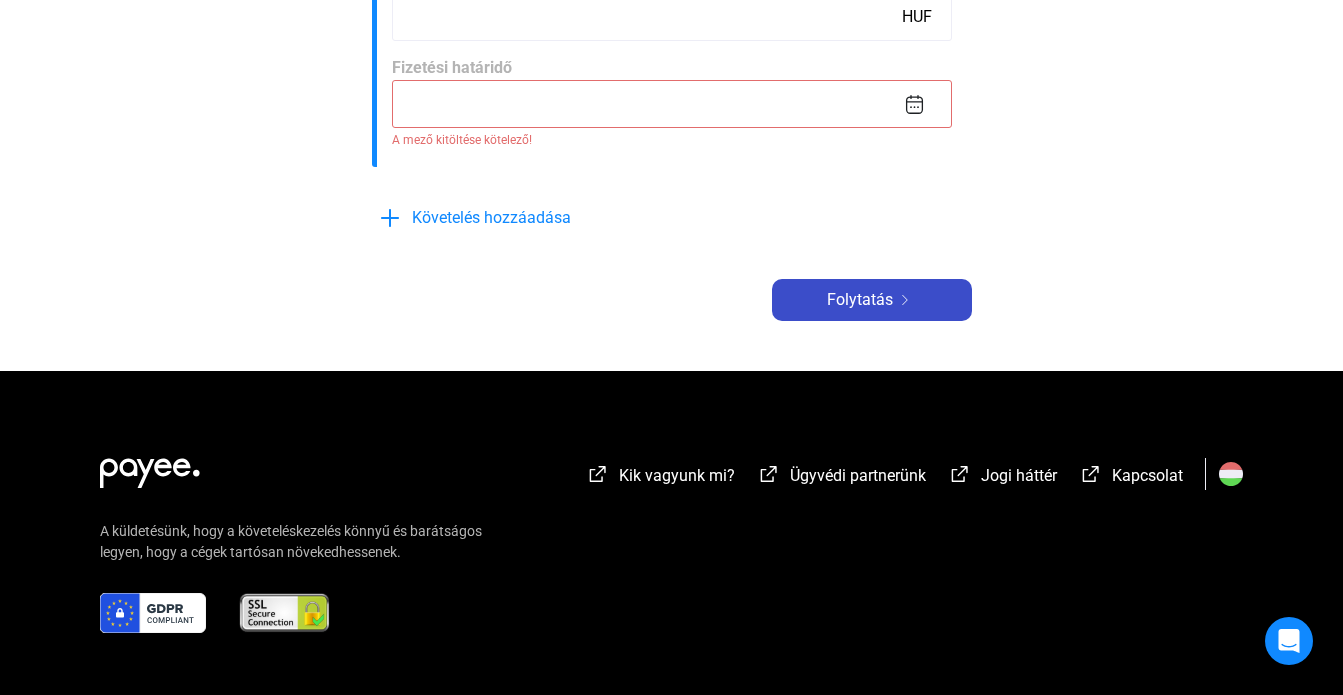 click on "Folytatás" at bounding box center (872, 300) 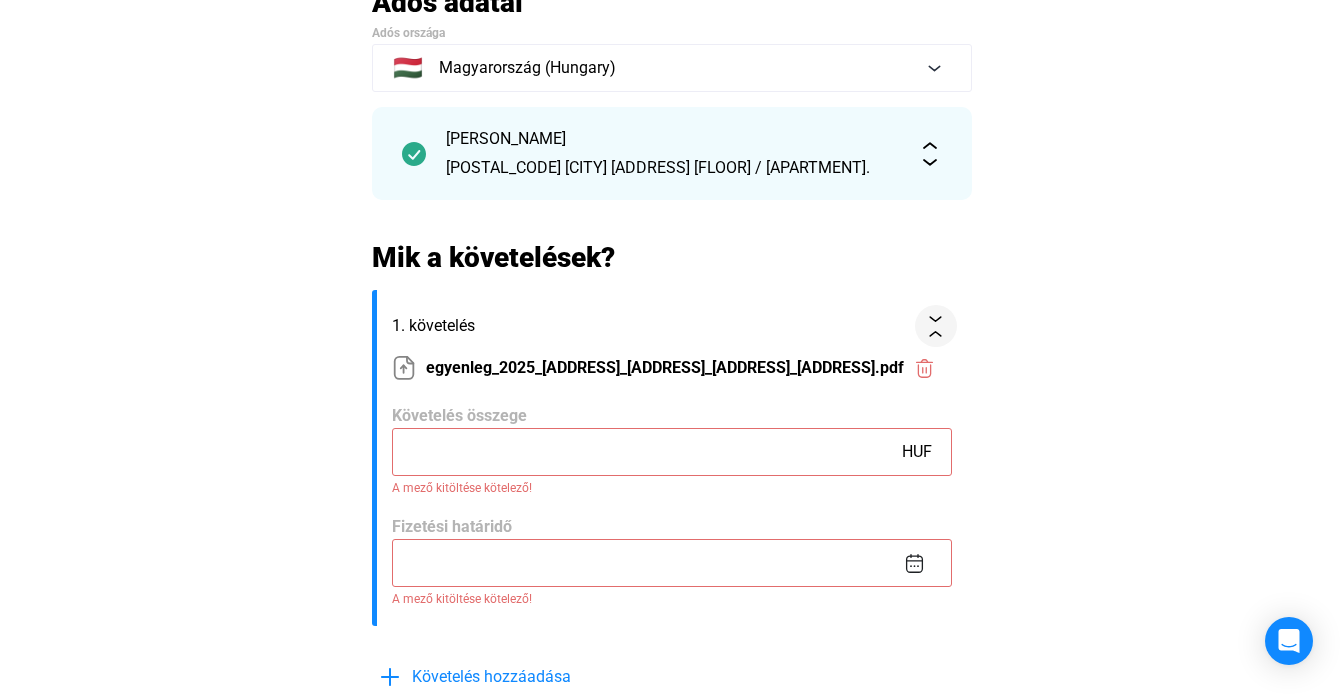 scroll, scrollTop: 200, scrollLeft: 0, axis: vertical 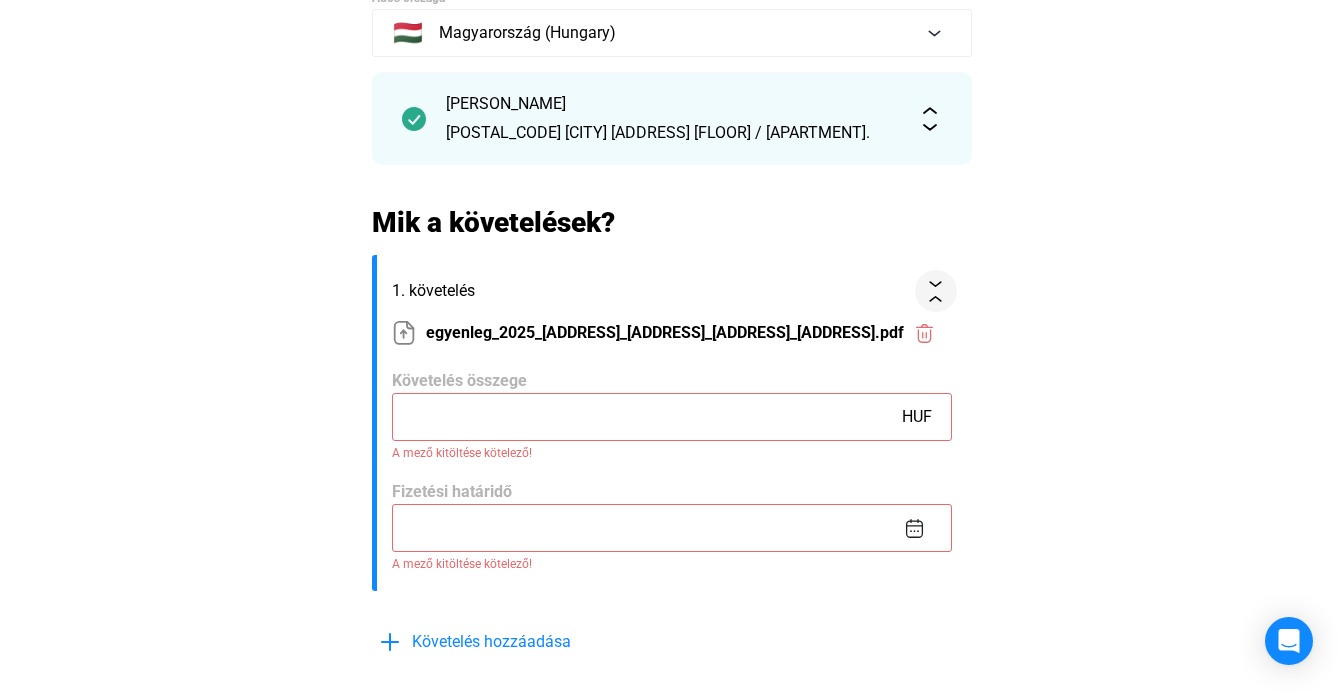 click at bounding box center [672, 417] 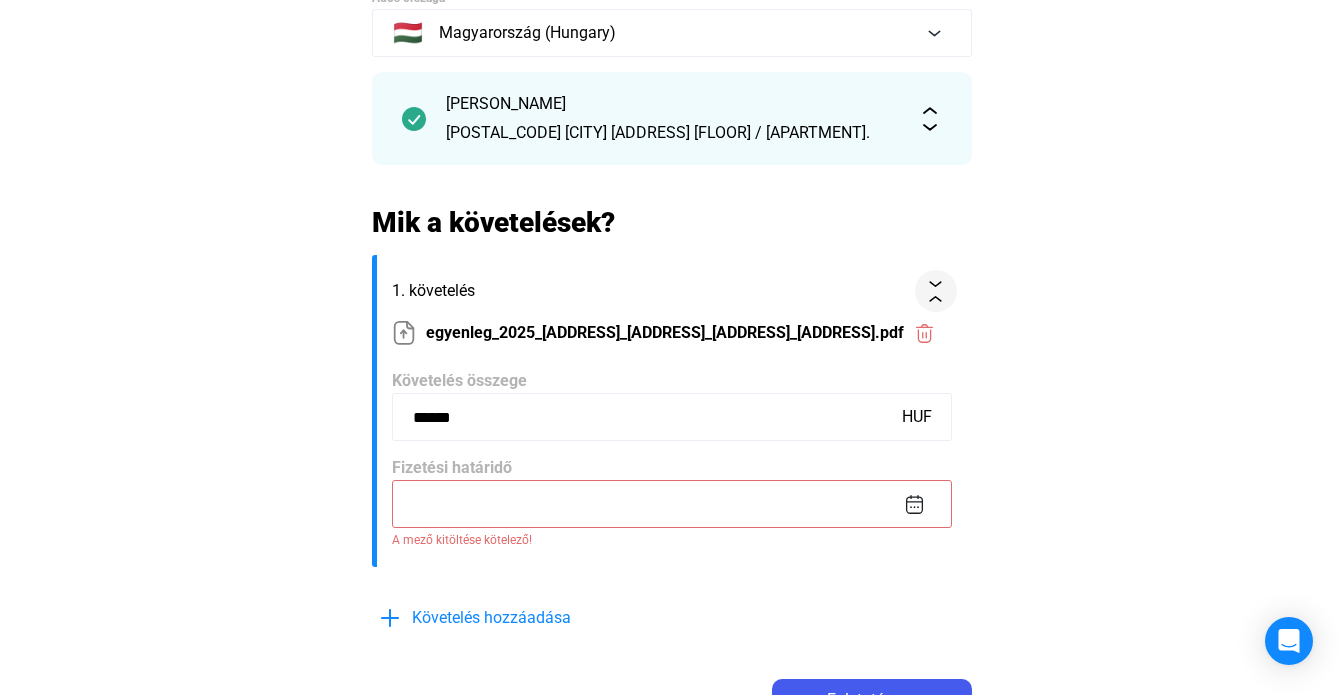 click at bounding box center [672, 504] 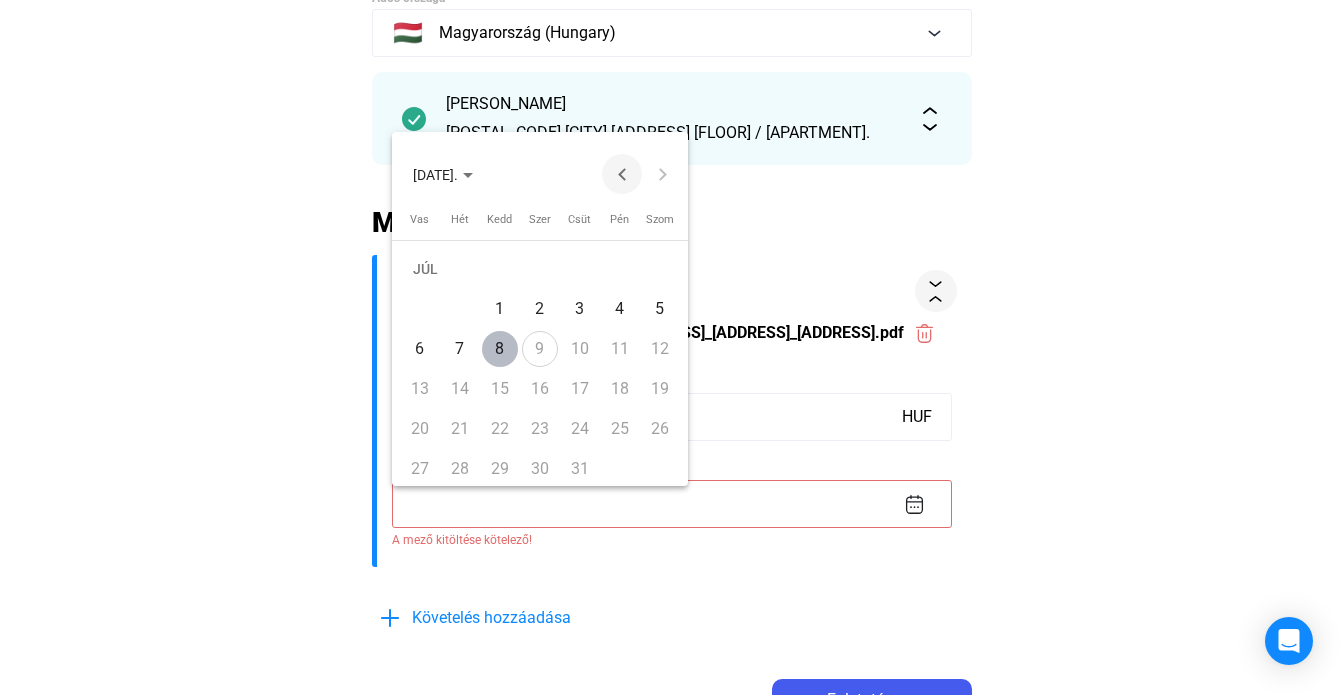 click at bounding box center (622, 174) 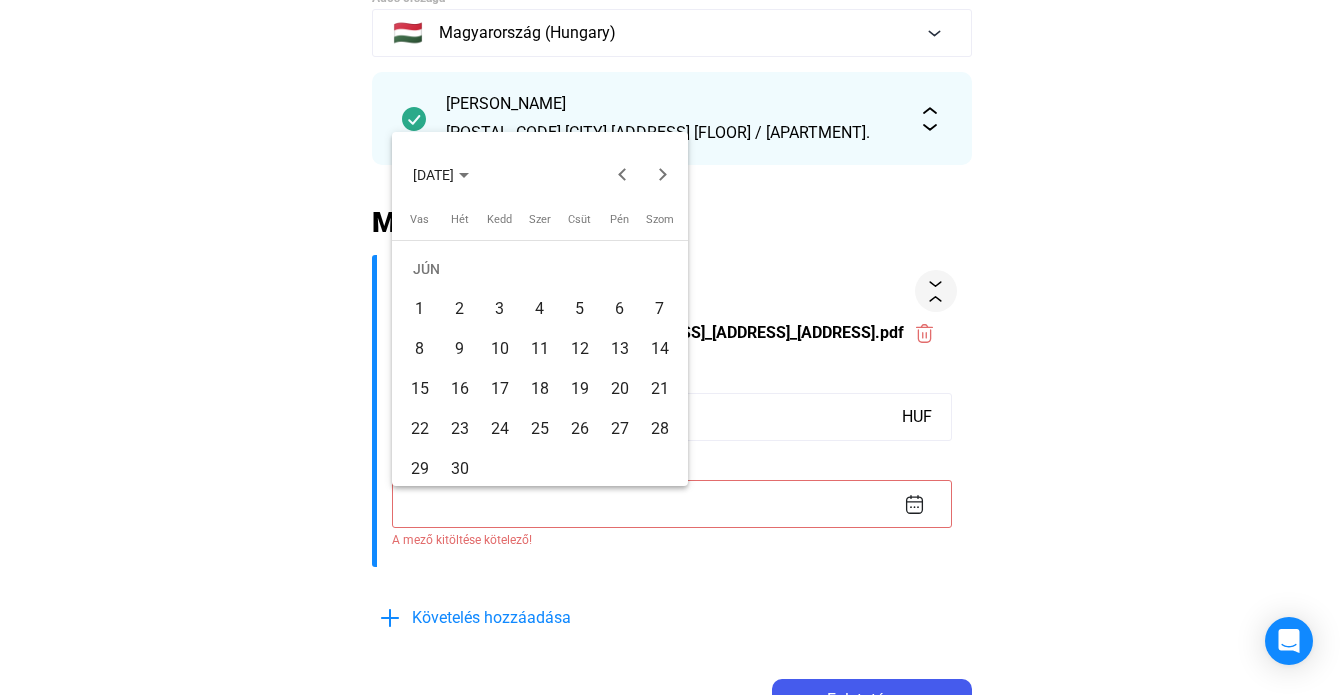click on "15" at bounding box center [420, 389] 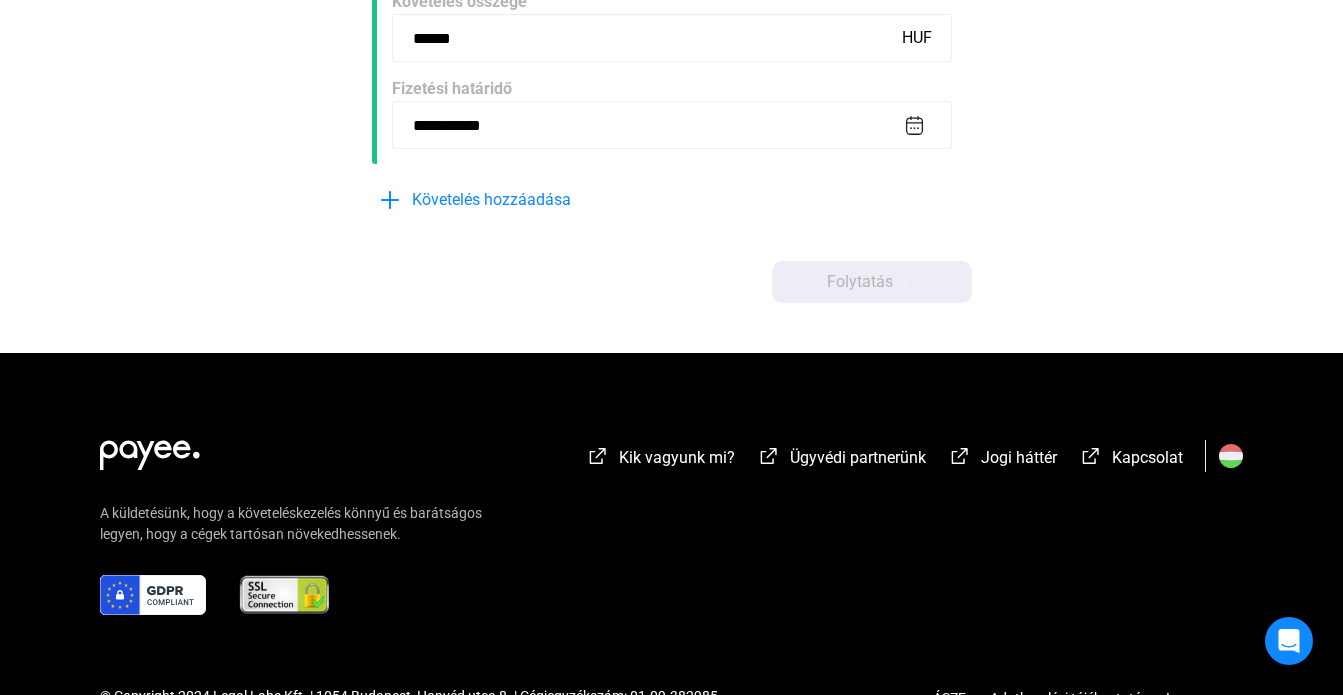 scroll, scrollTop: 500, scrollLeft: 0, axis: vertical 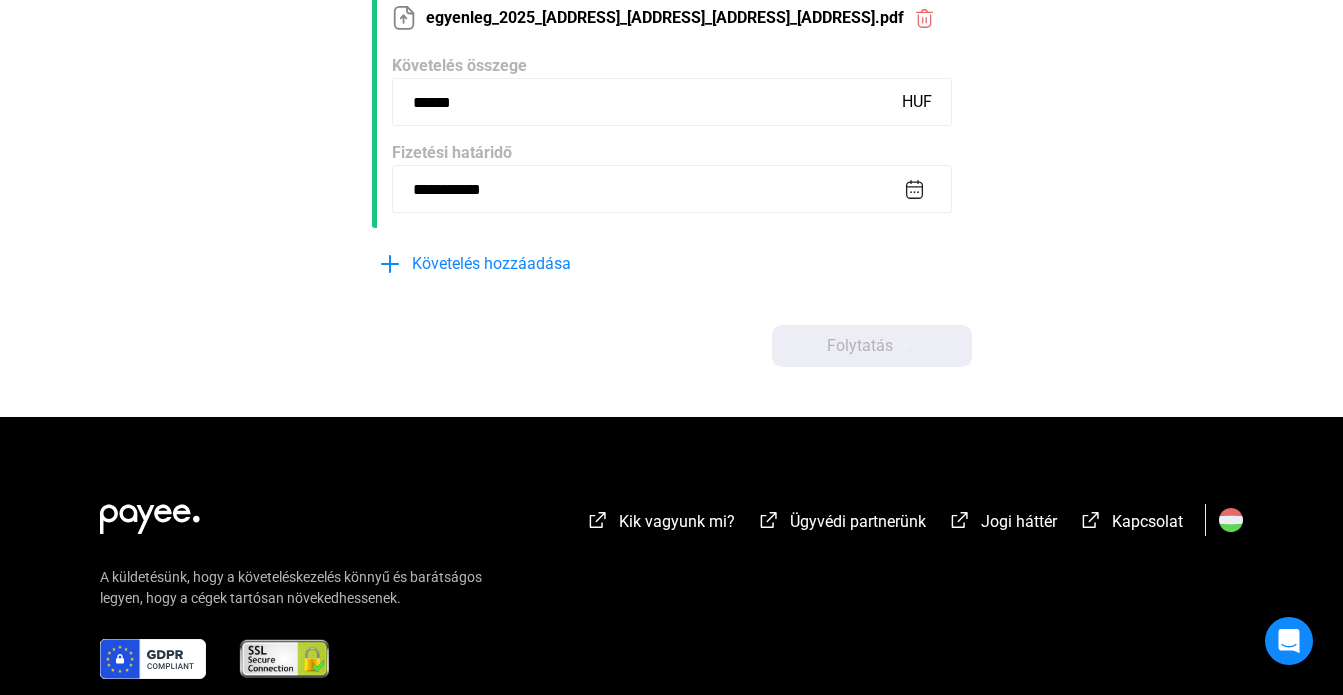 click on "Folytatás" at bounding box center (872, 346) 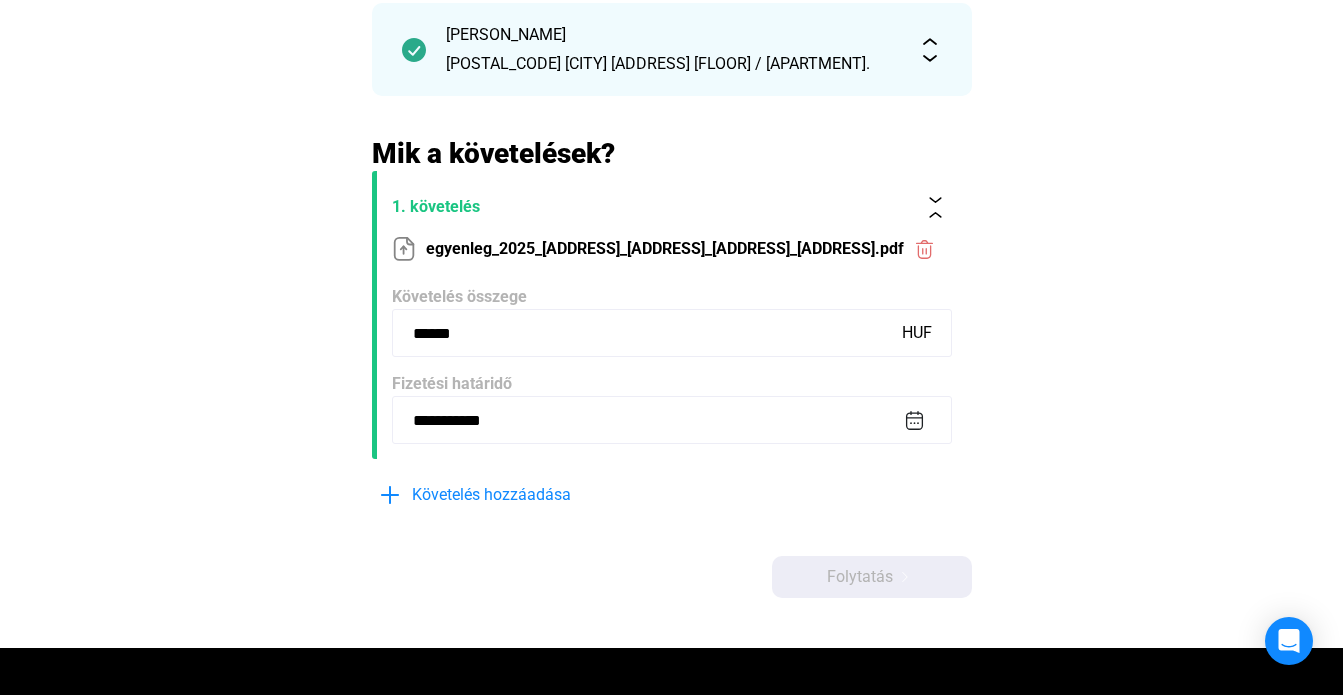 scroll, scrollTop: 0, scrollLeft: 0, axis: both 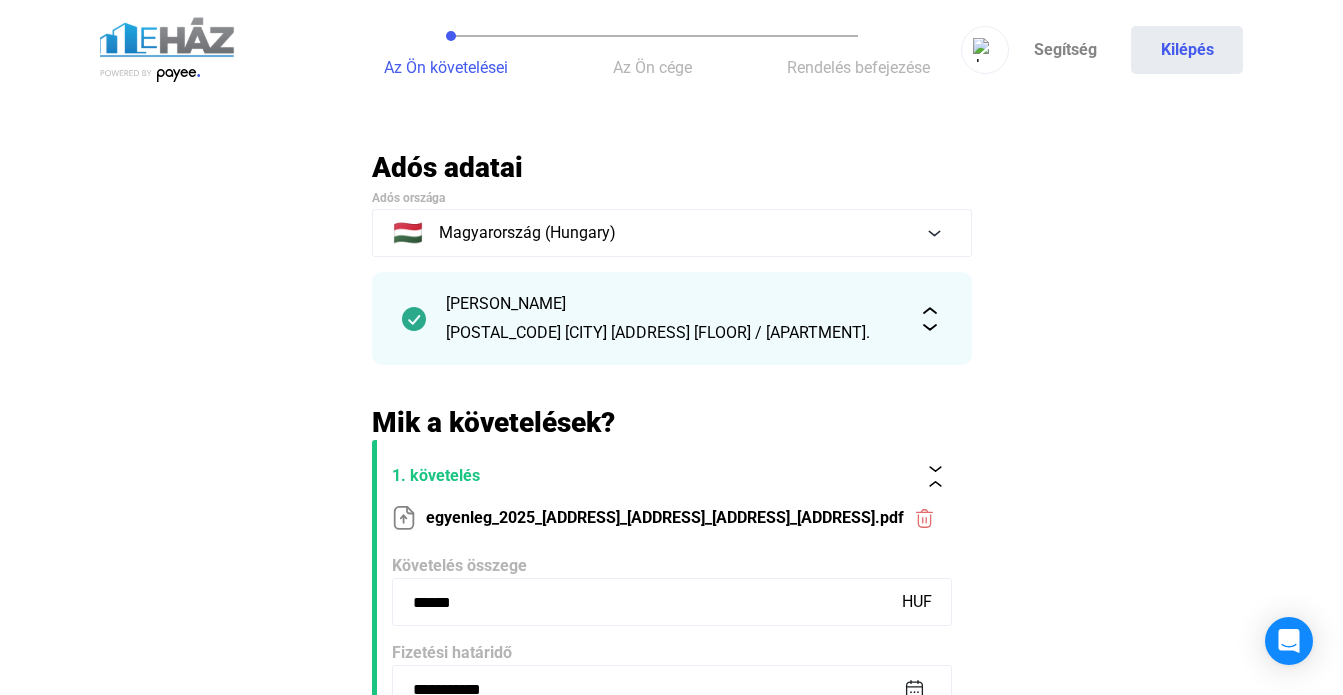 click on "**********" at bounding box center [671, 533] 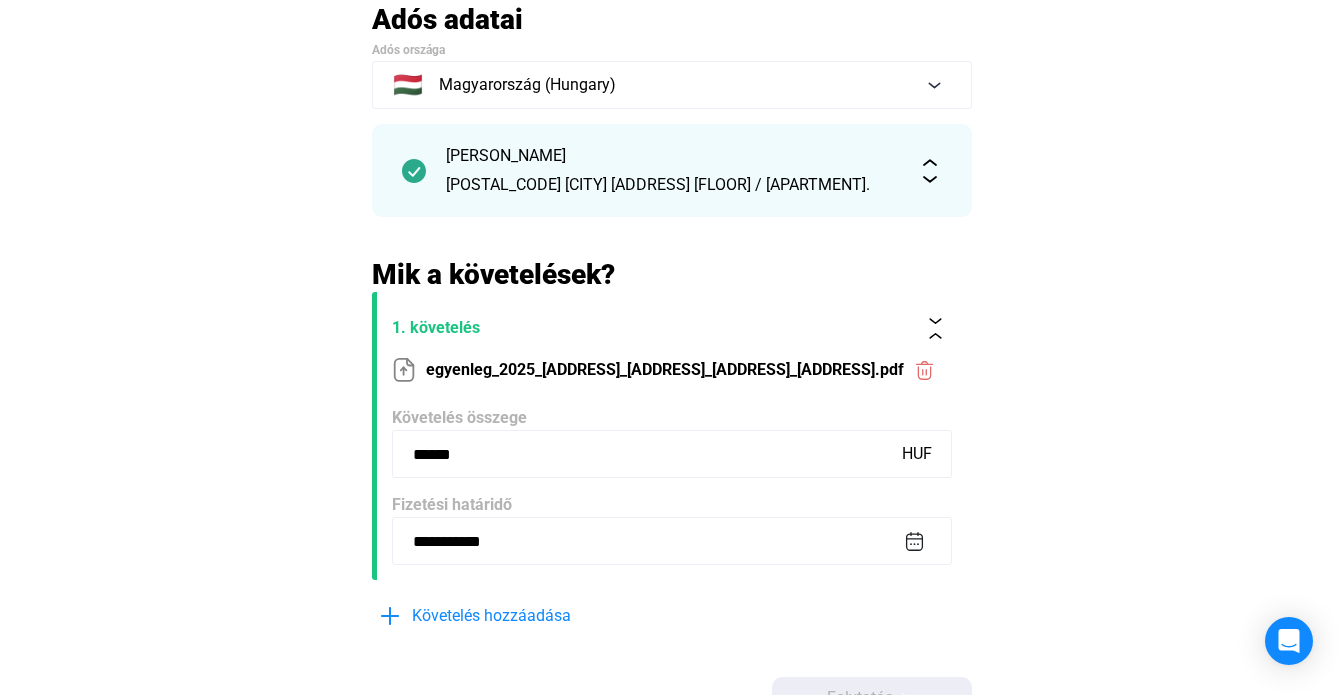 scroll, scrollTop: 400, scrollLeft: 0, axis: vertical 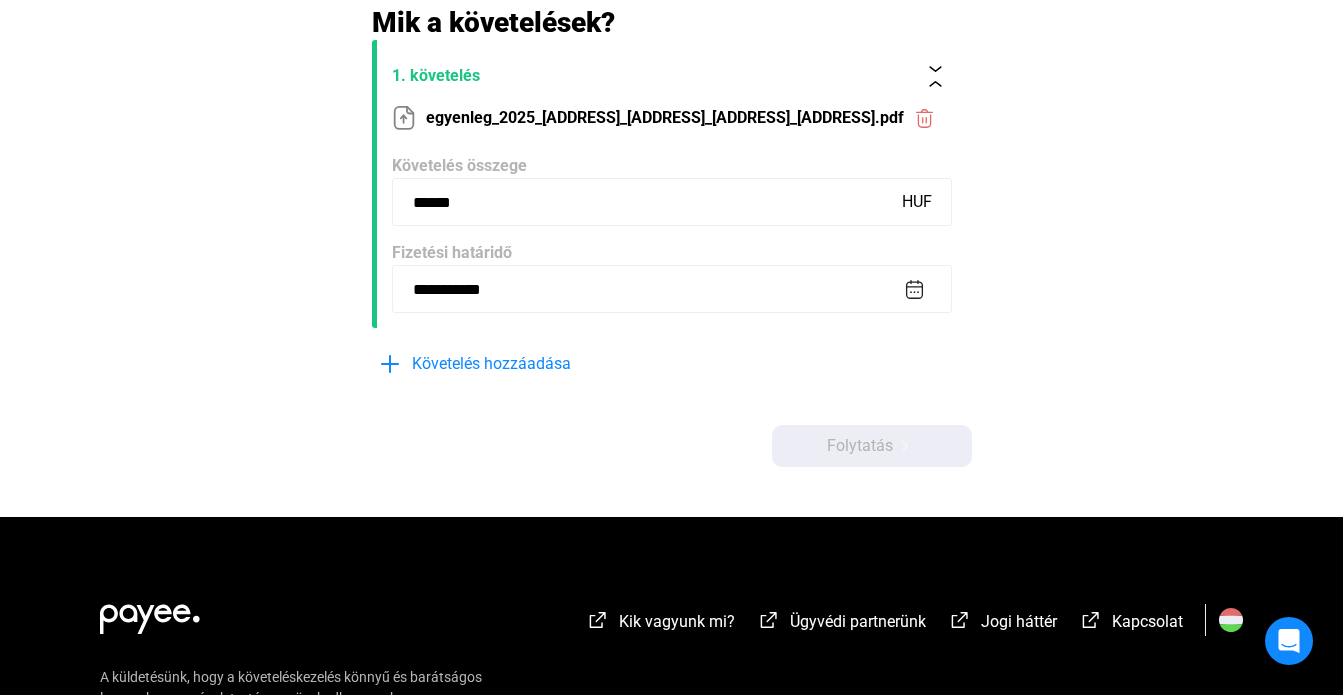 click on "Folytatás" at bounding box center [872, 446] 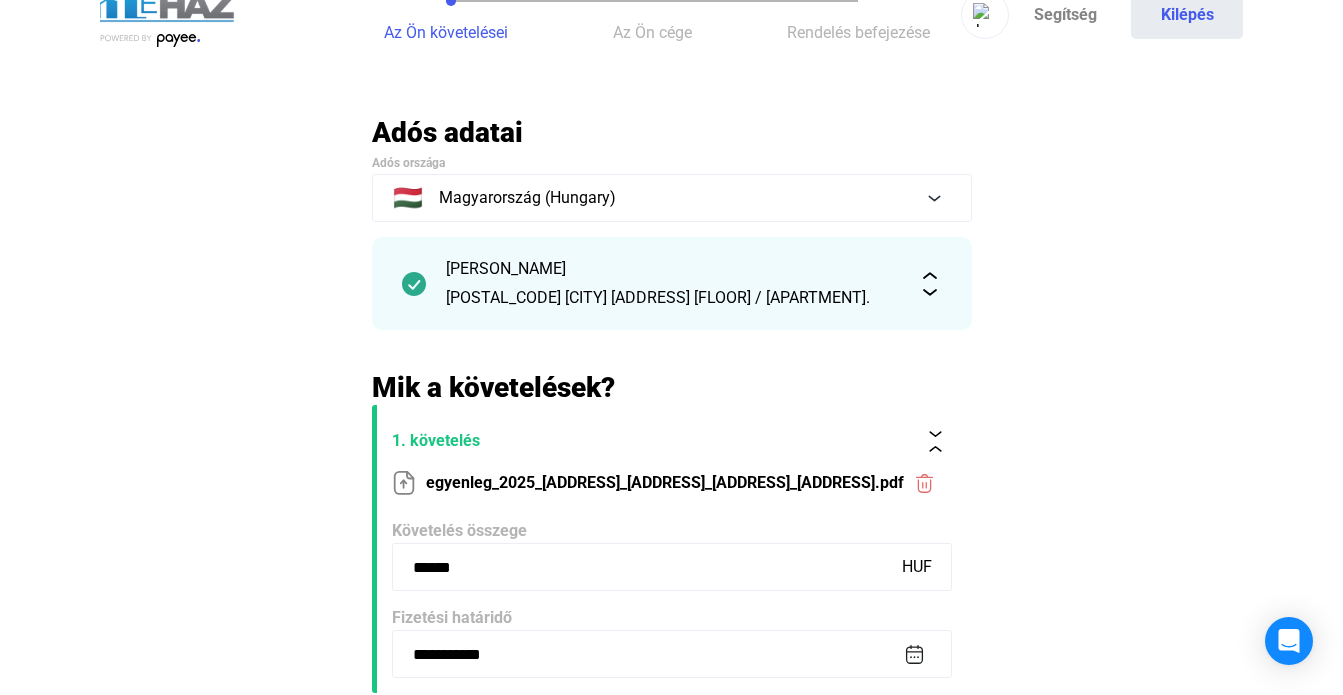 scroll, scrollTop: 0, scrollLeft: 0, axis: both 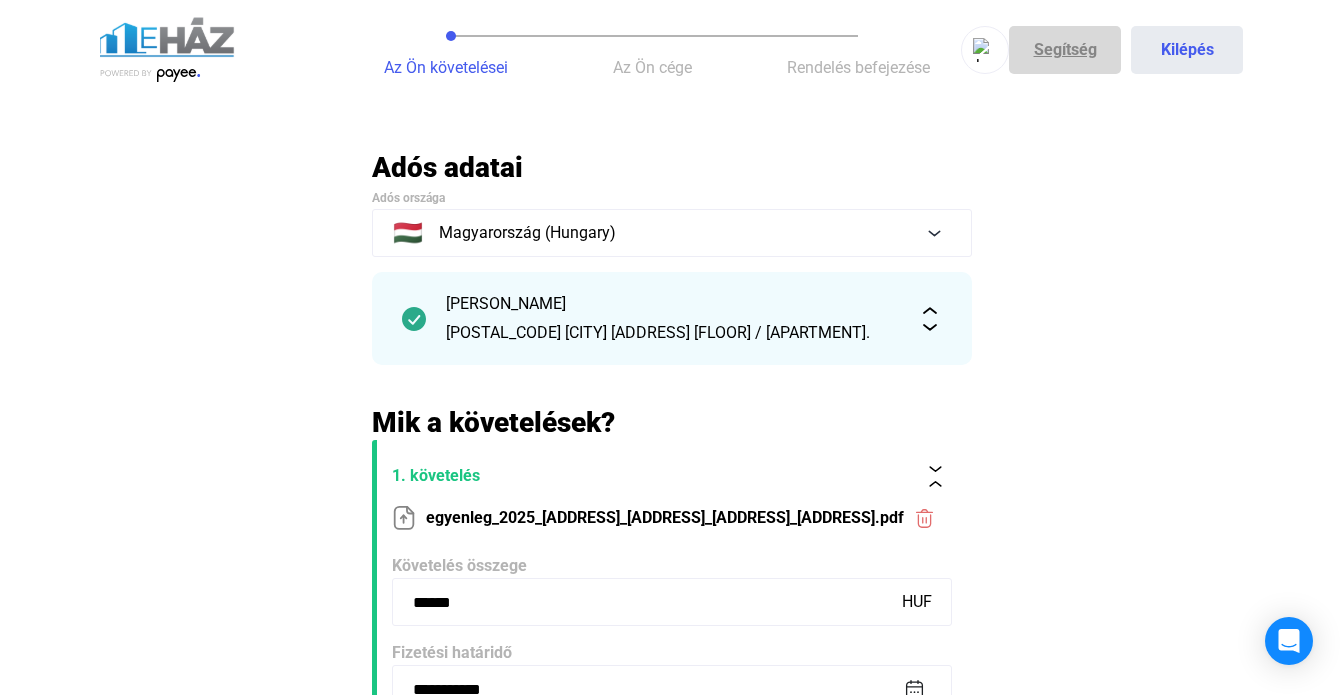click on "Segítség" at bounding box center [1065, 50] 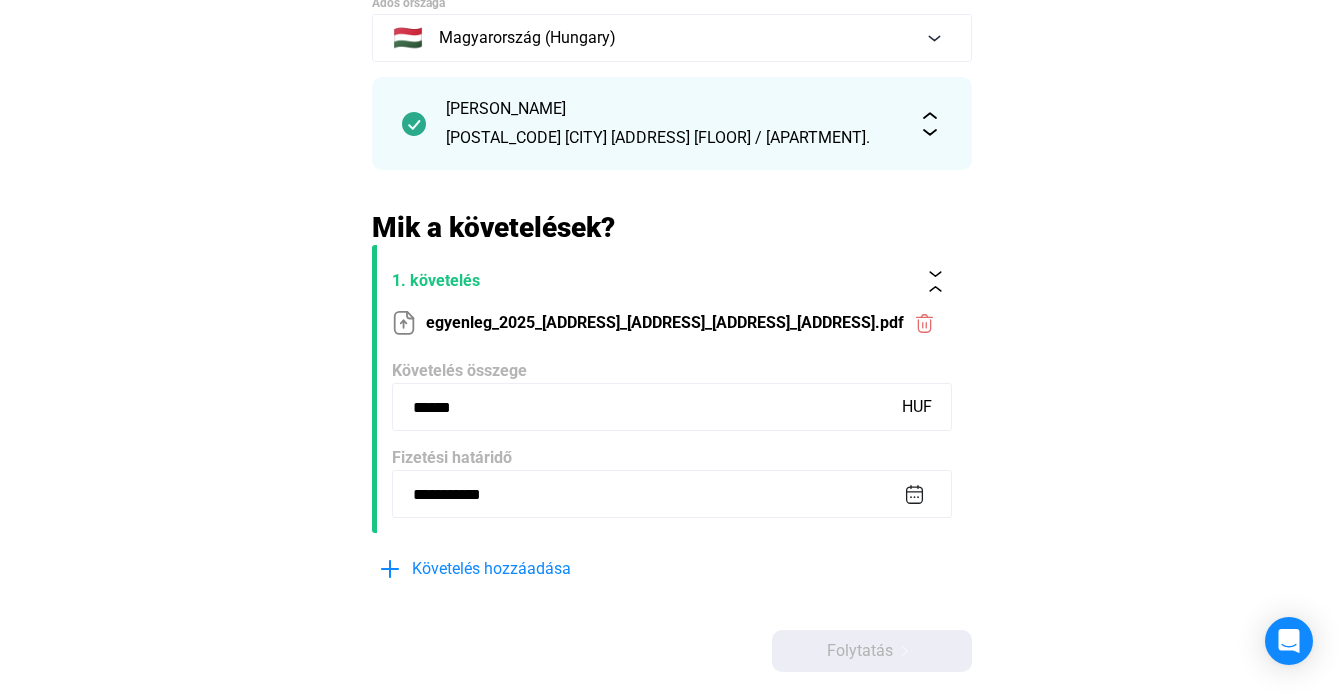 scroll, scrollTop: 200, scrollLeft: 0, axis: vertical 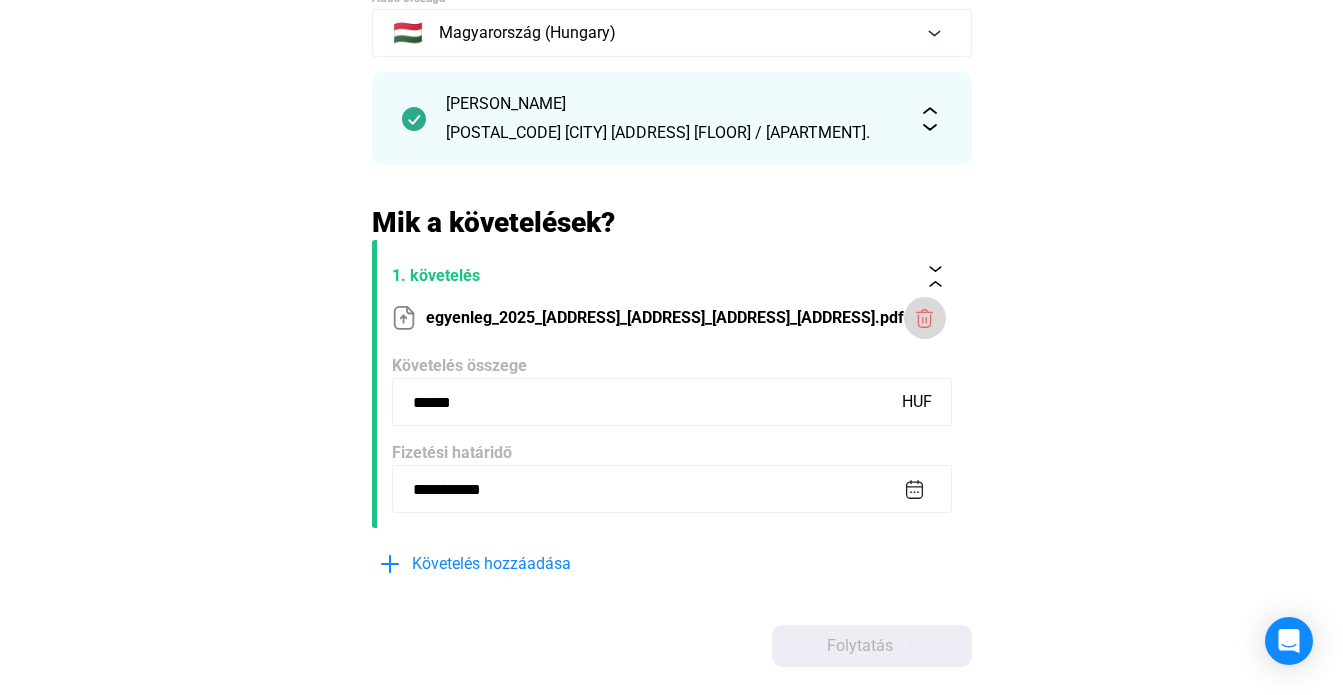 click at bounding box center (924, 318) 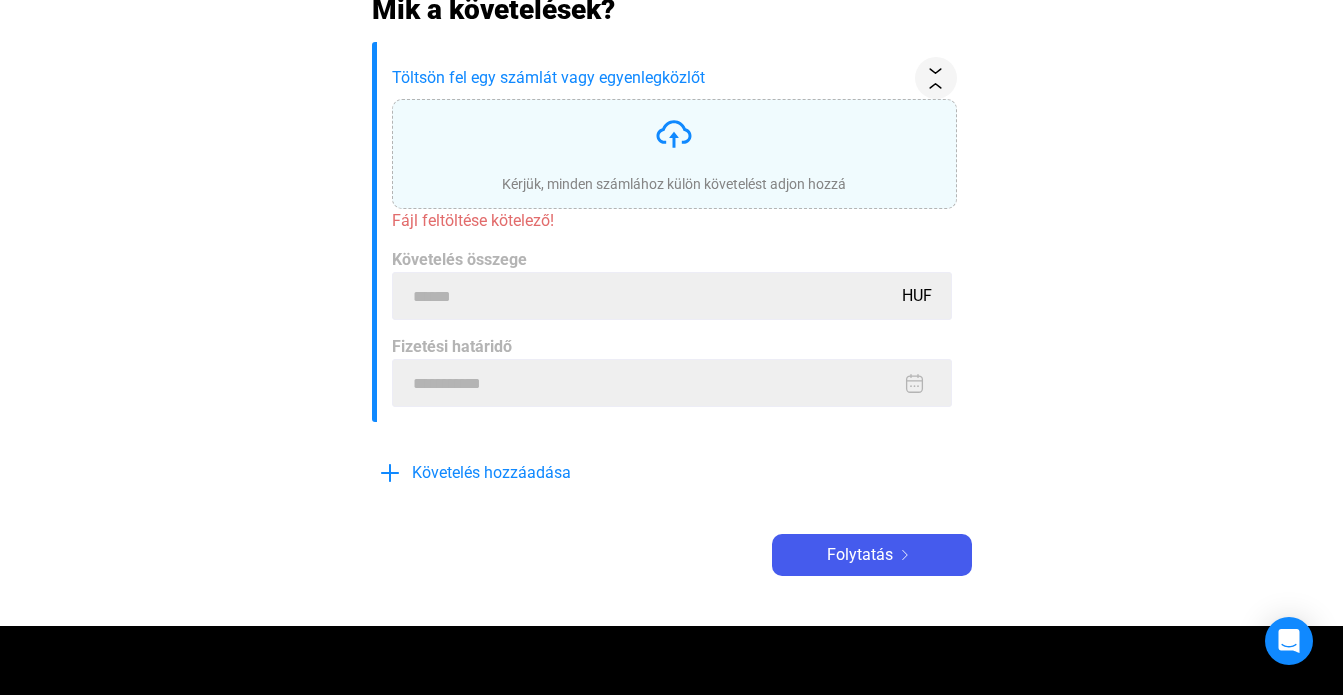 scroll, scrollTop: 600, scrollLeft: 0, axis: vertical 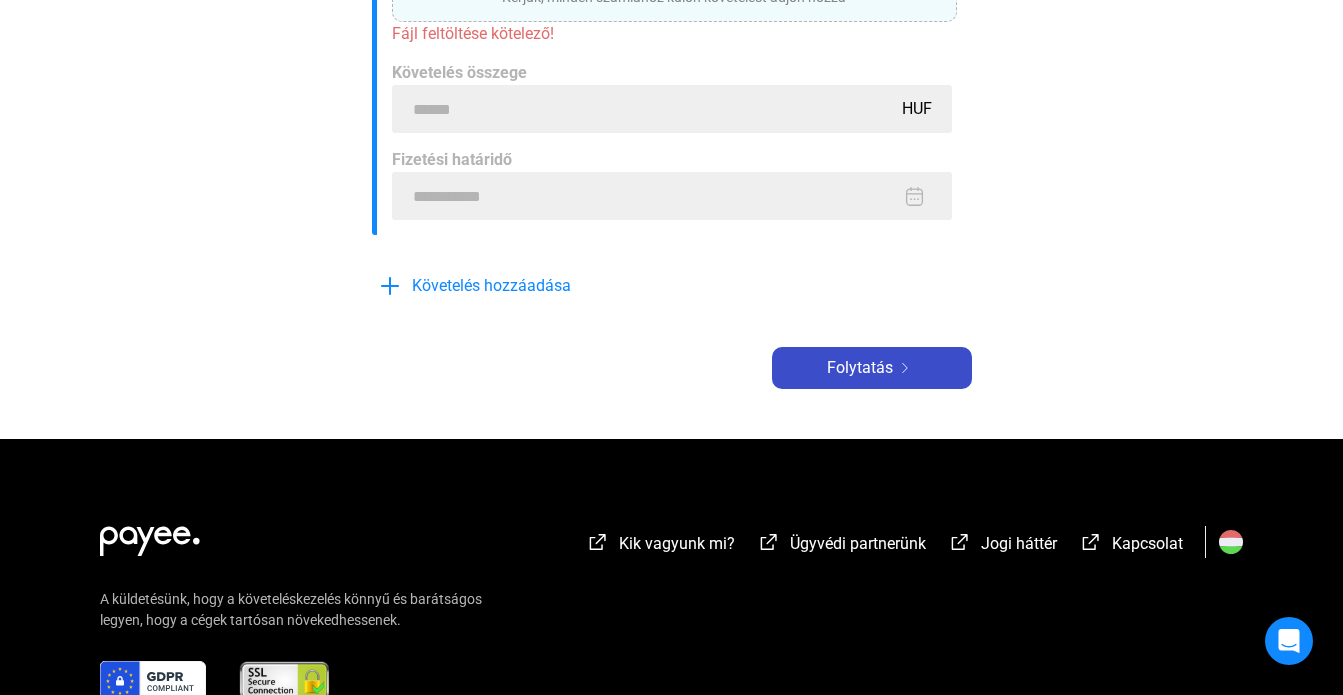 click on "Folytatás" at bounding box center [872, 368] 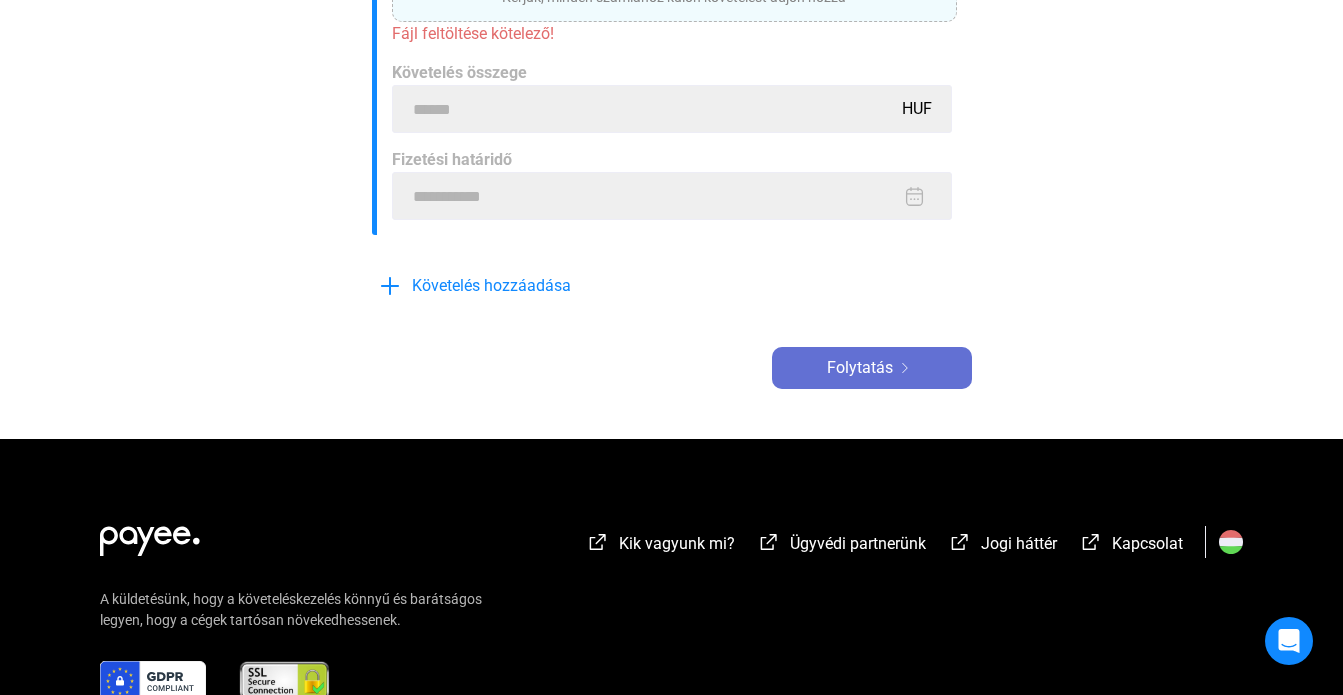 click on "Folytatás" at bounding box center (872, 368) 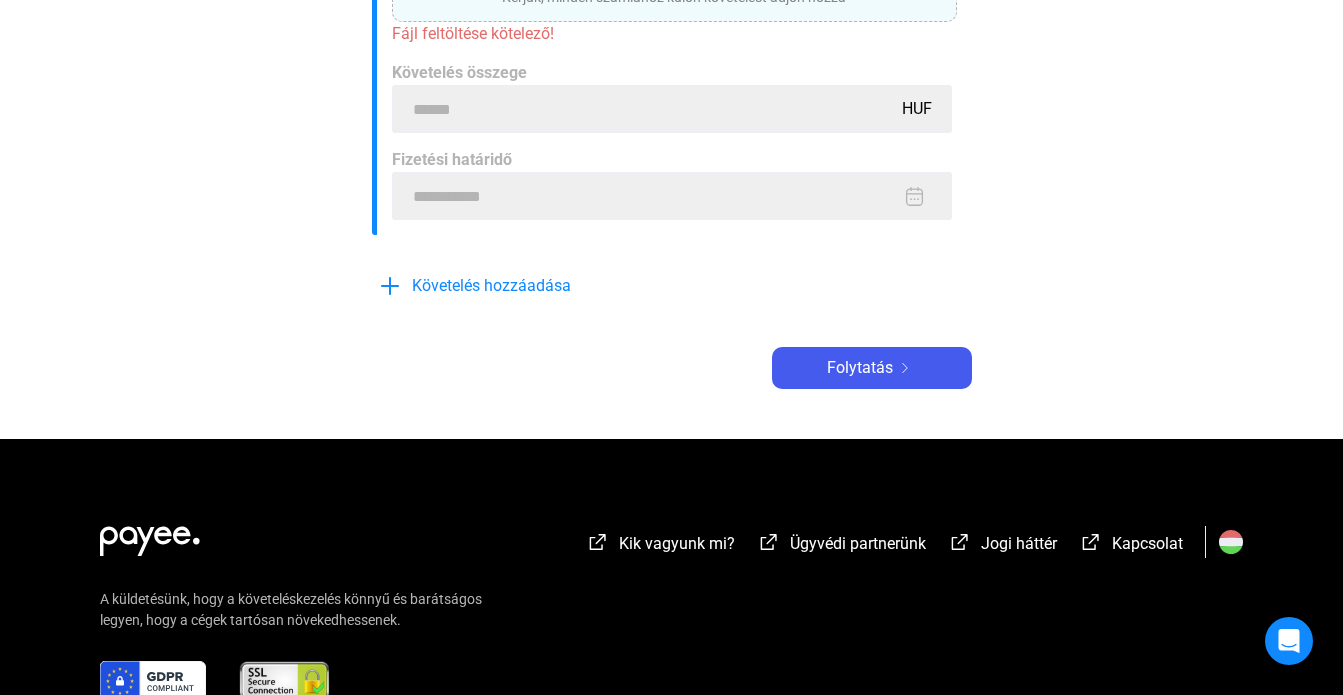 drag, startPoint x: 866, startPoint y: 377, endPoint x: 1230, endPoint y: 210, distance: 400.48096 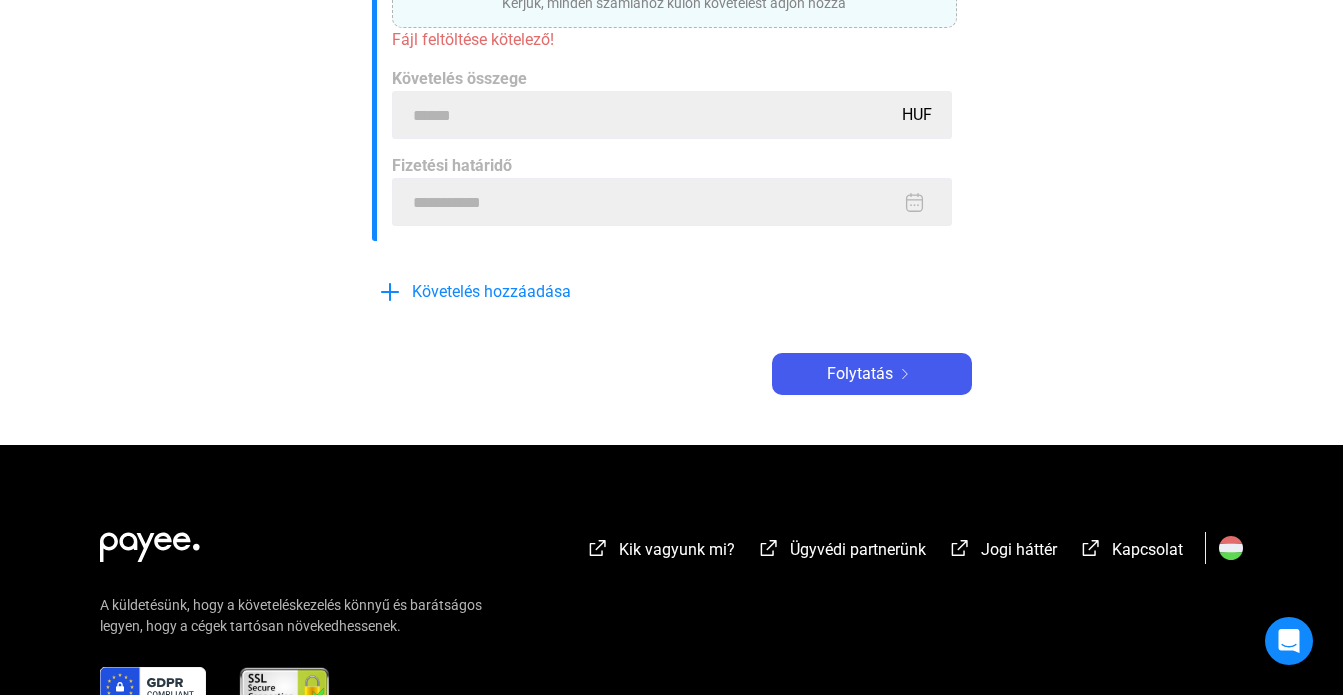 scroll, scrollTop: 400, scrollLeft: 0, axis: vertical 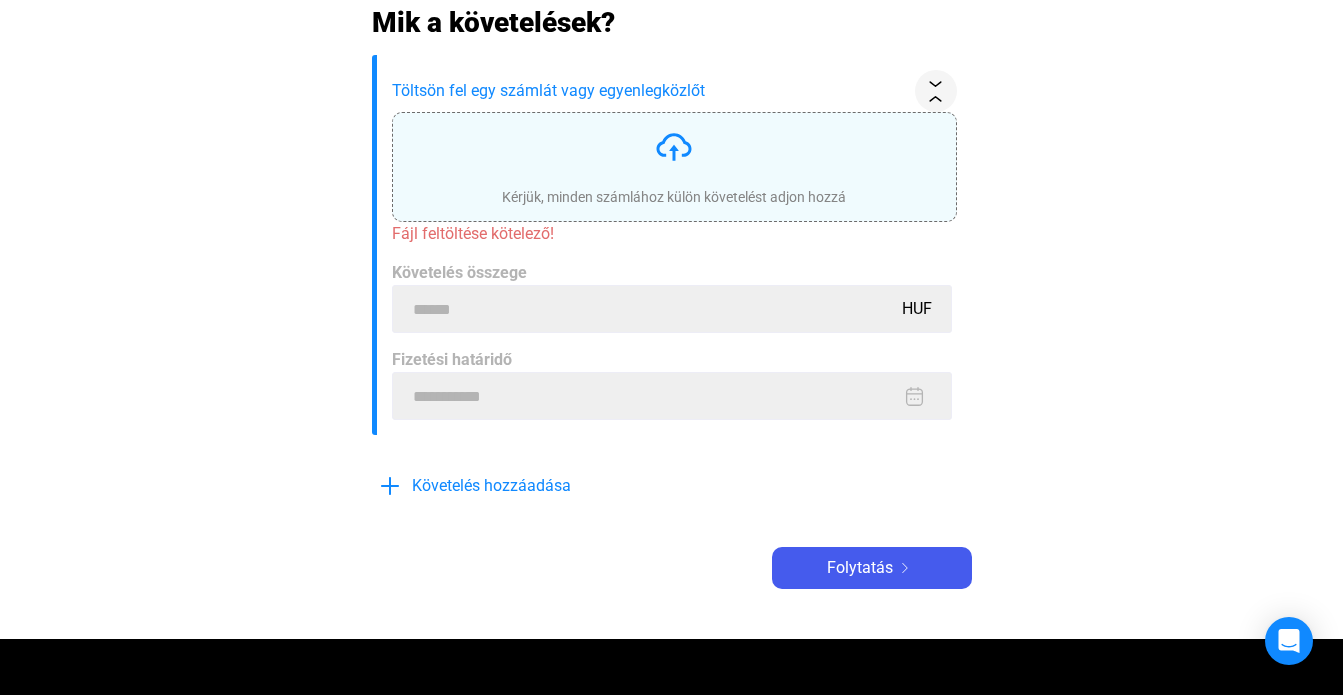 click on "Kérjük, minden számlához külön követelést adjon hozzá" at bounding box center (674, 167) 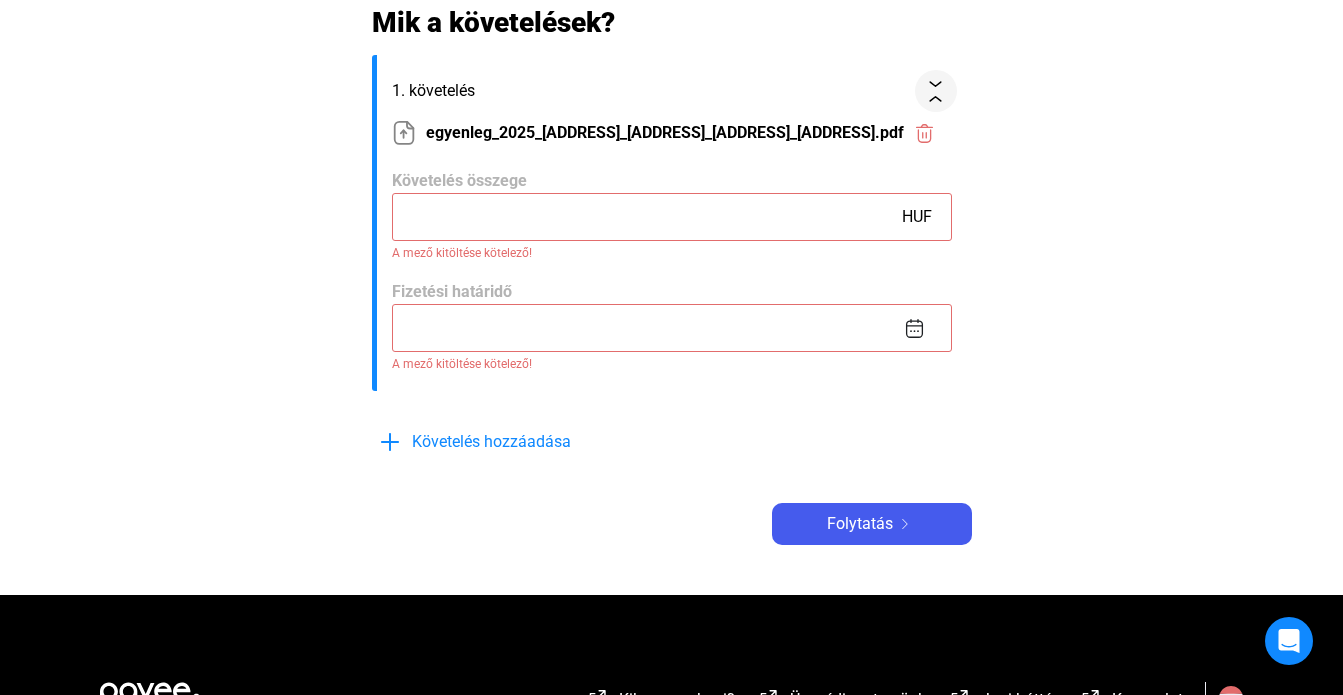 click at bounding box center [672, 217] 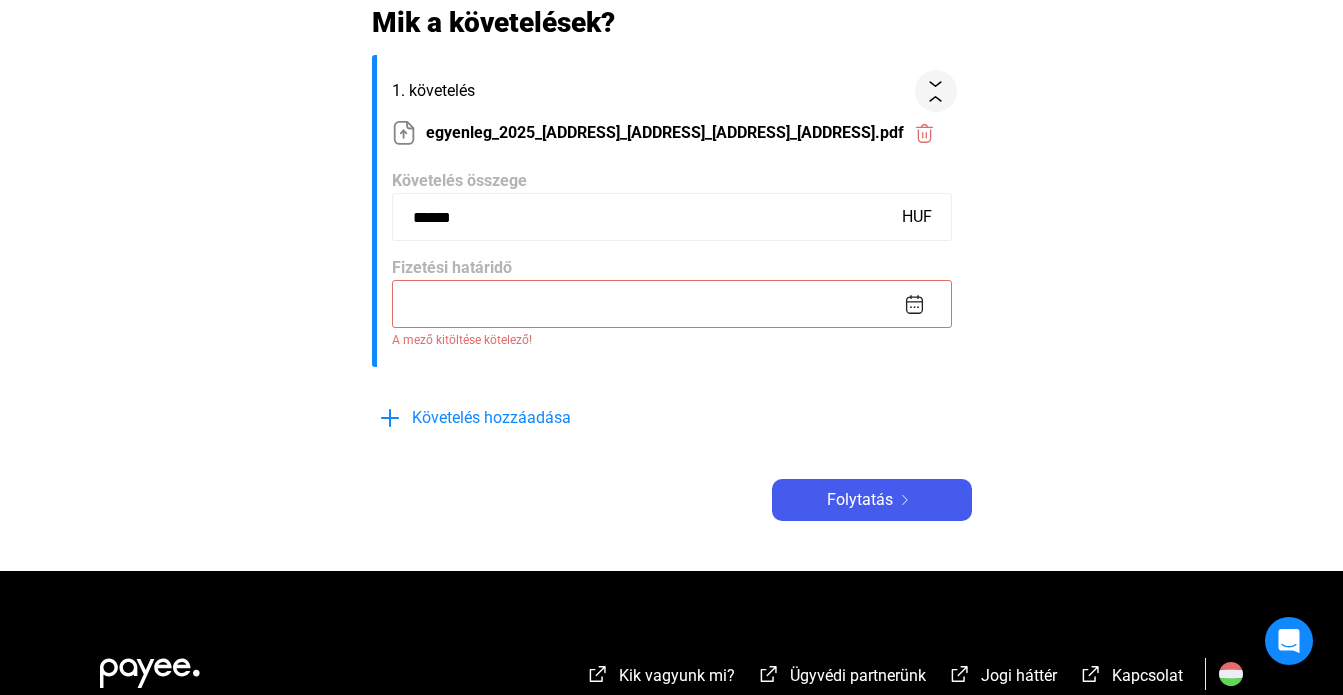 type on "******" 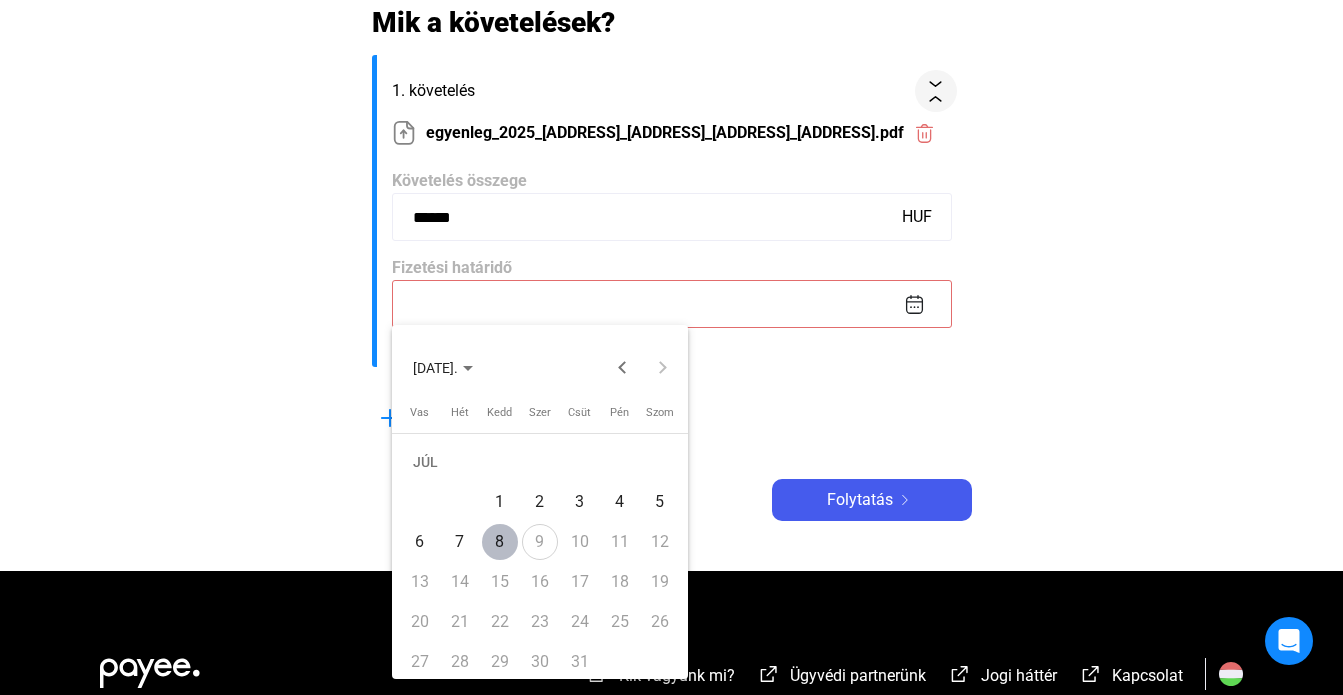 click at bounding box center [671, 347] 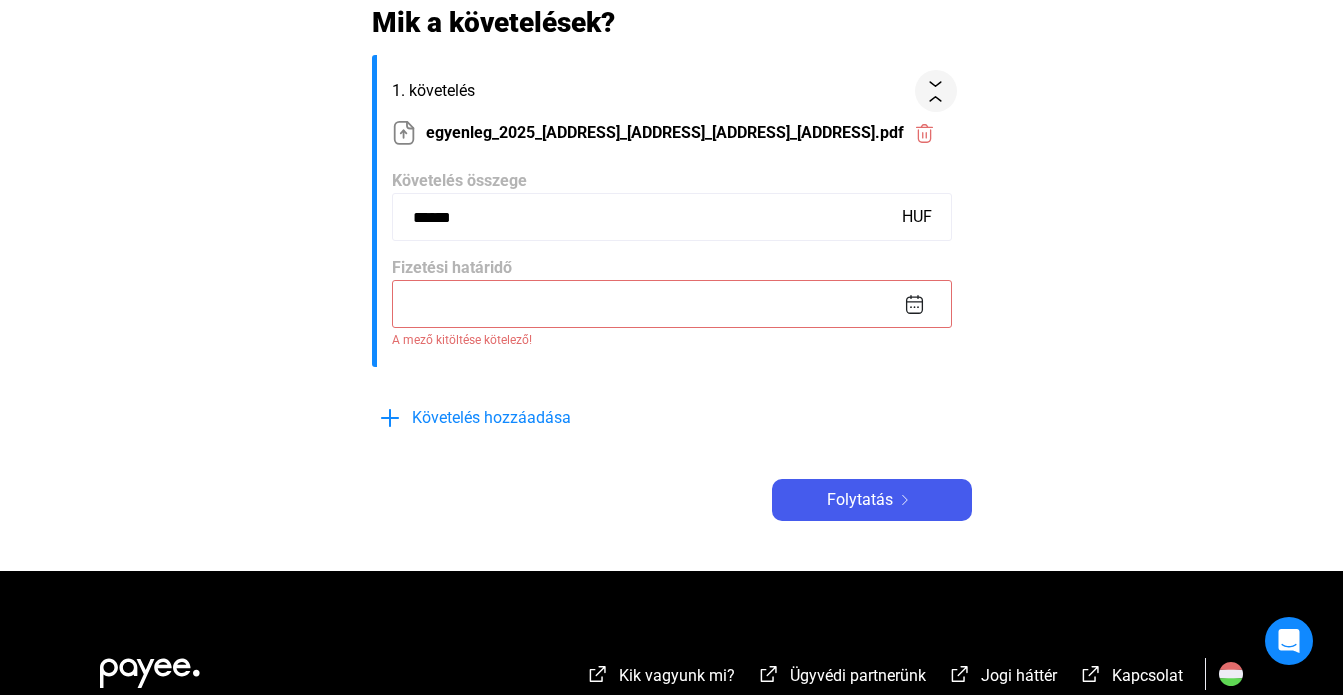click at bounding box center (672, 304) 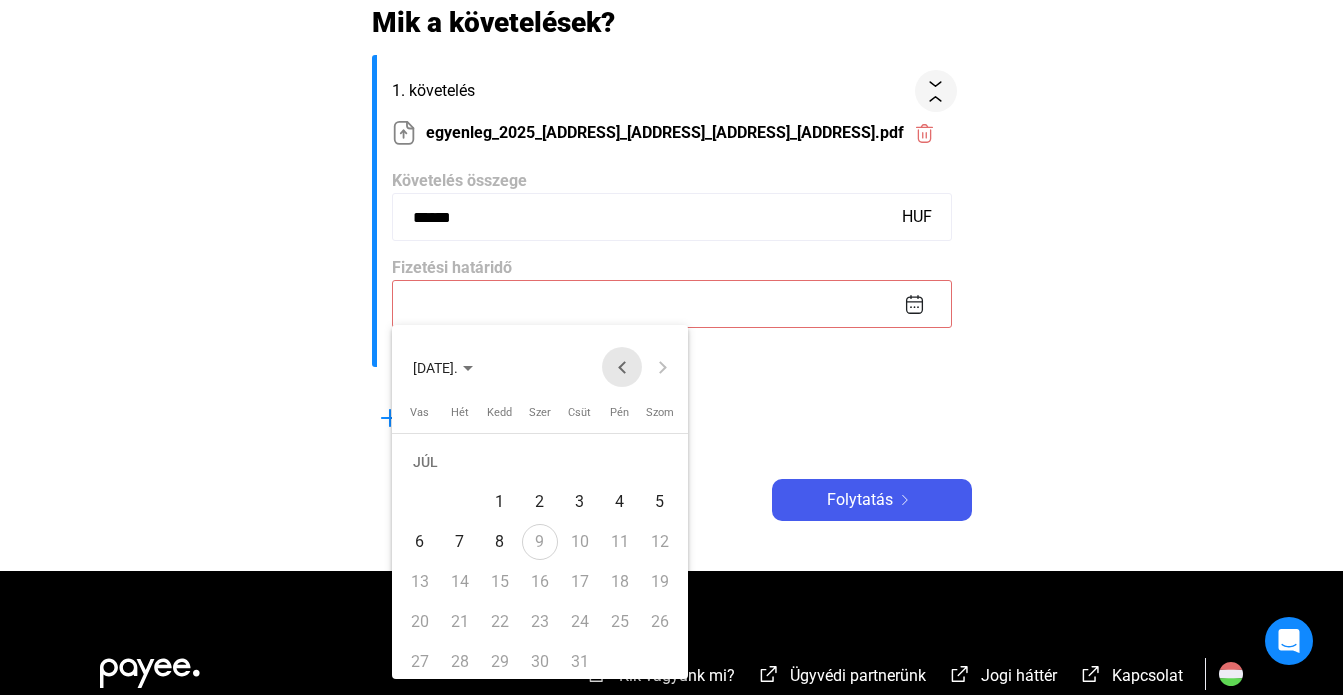 click at bounding box center (622, 367) 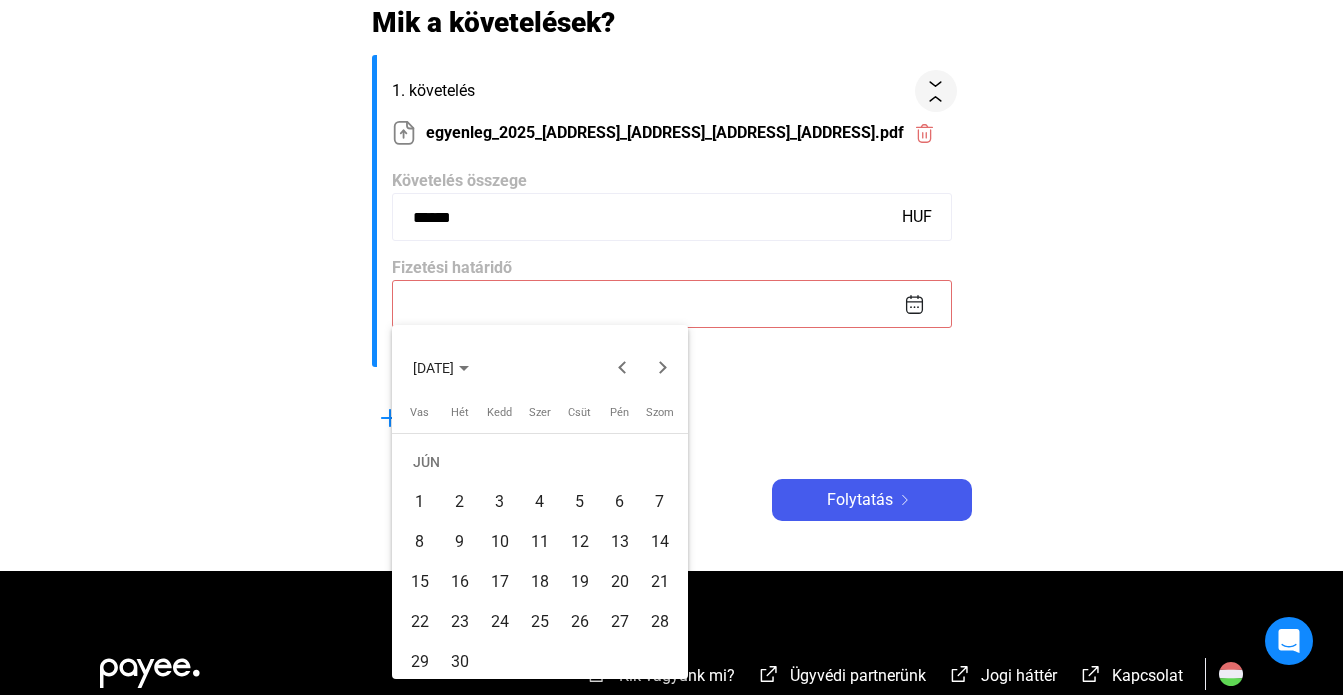 click on "15" at bounding box center [420, 582] 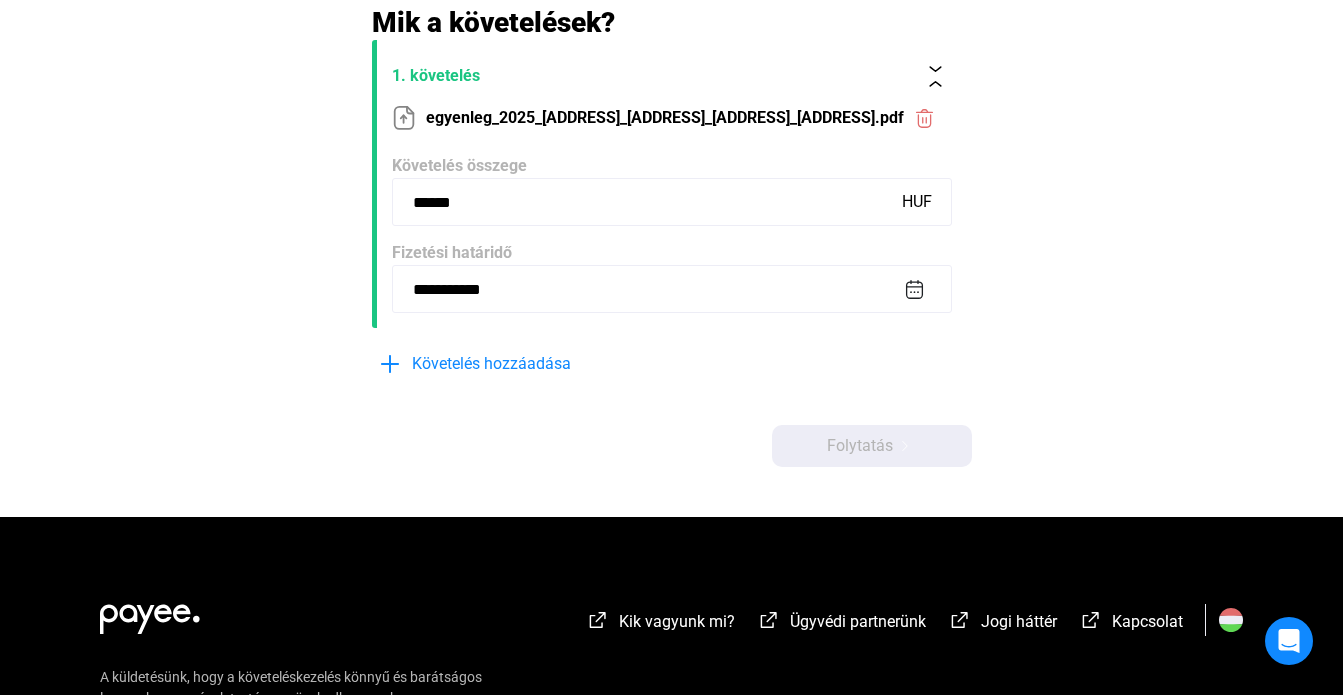 click on "Folytatás" at bounding box center [860, 446] 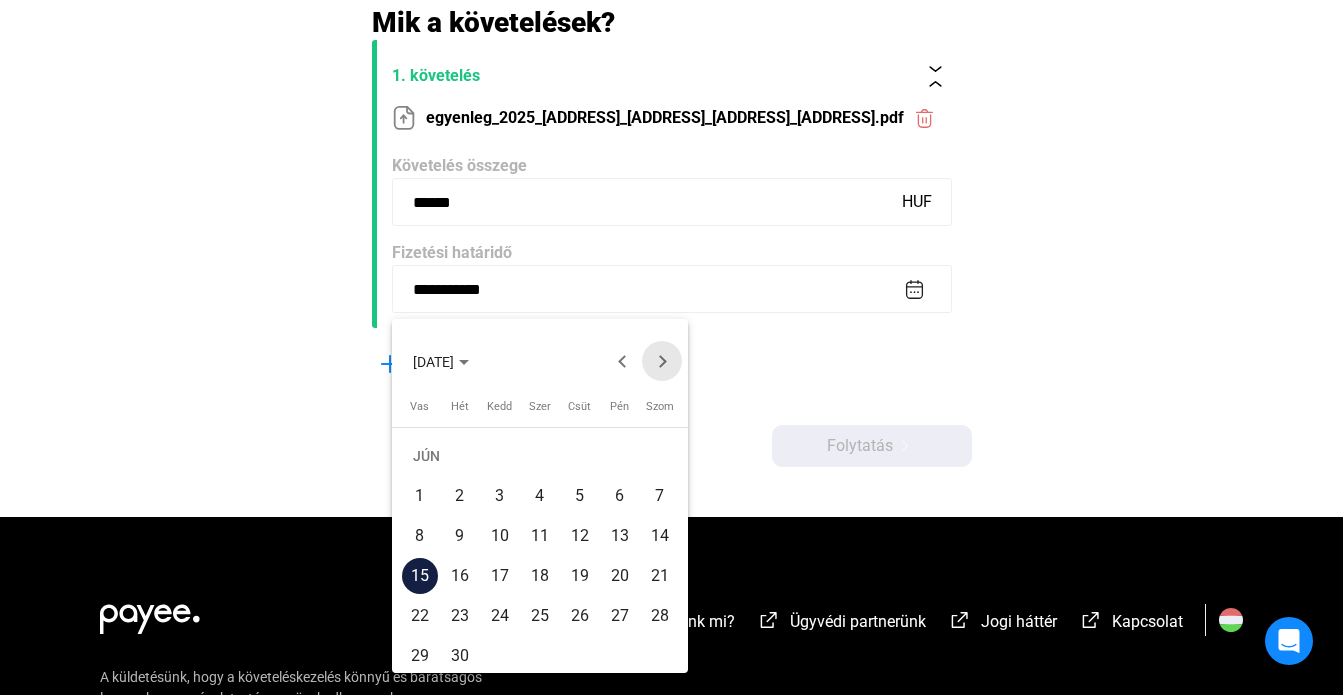 click at bounding box center (662, 361) 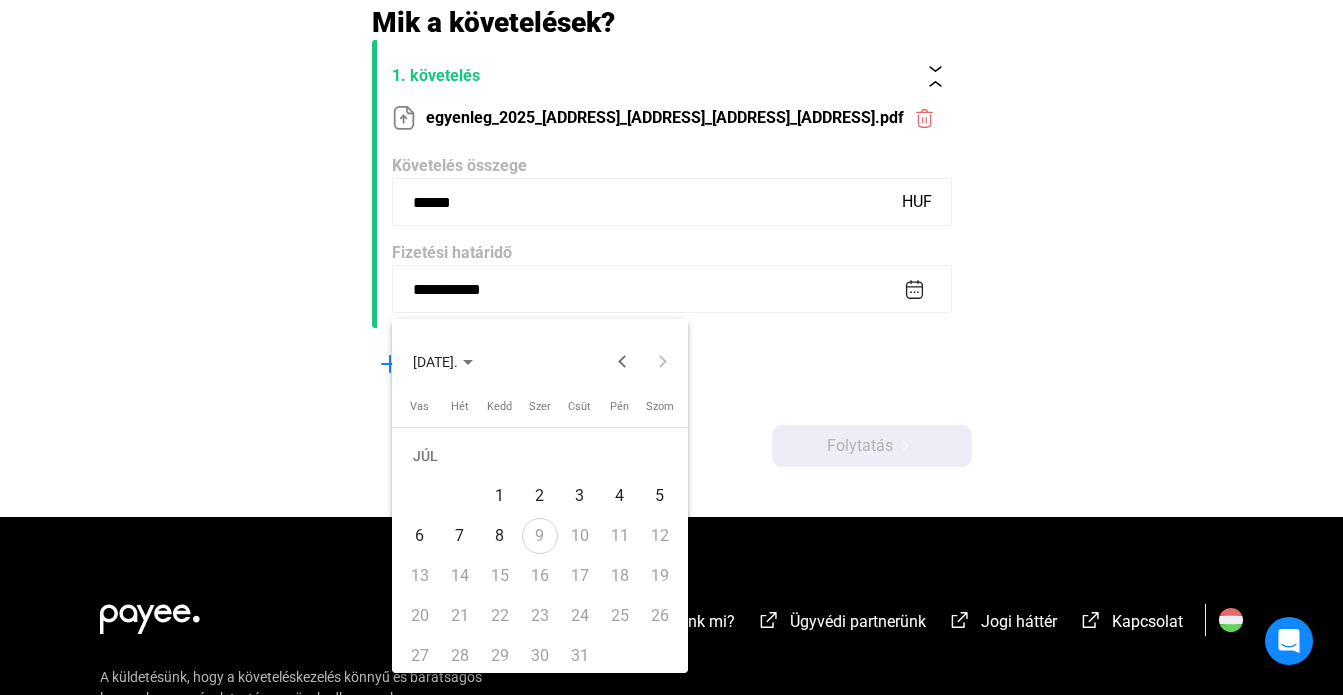 click on "9" at bounding box center (540, 536) 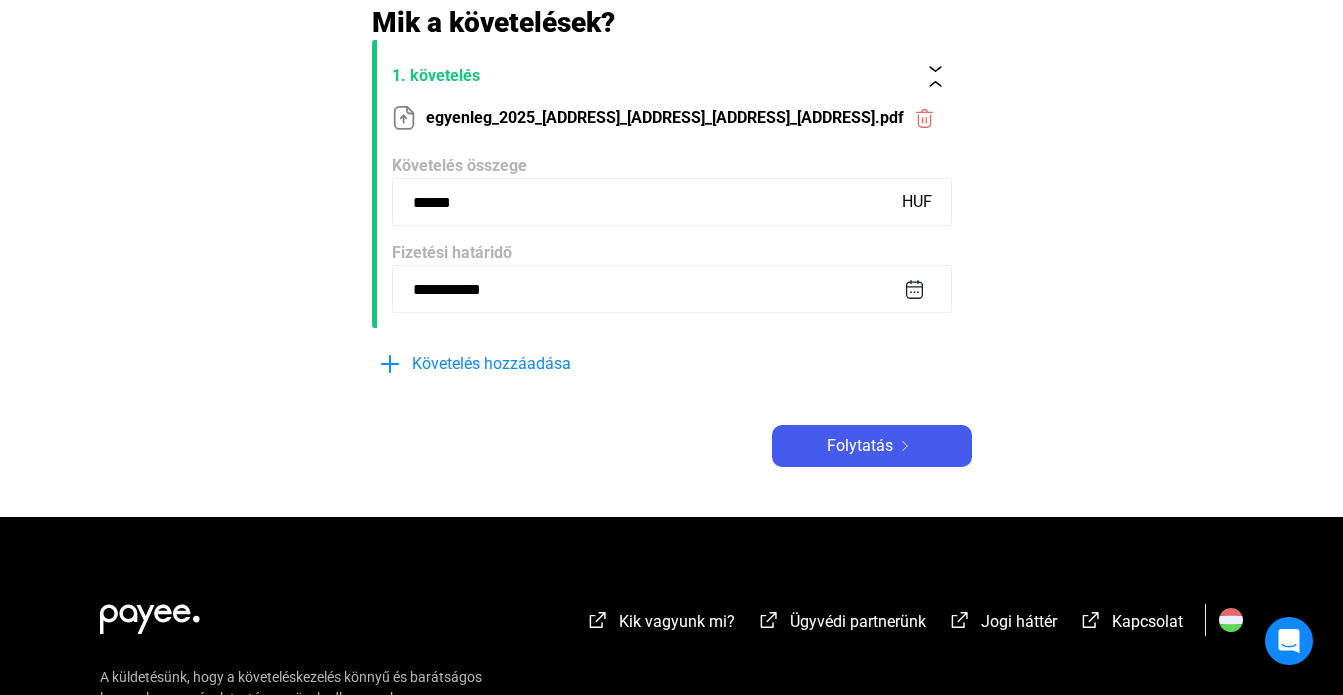 click on "**********" at bounding box center (672, 289) 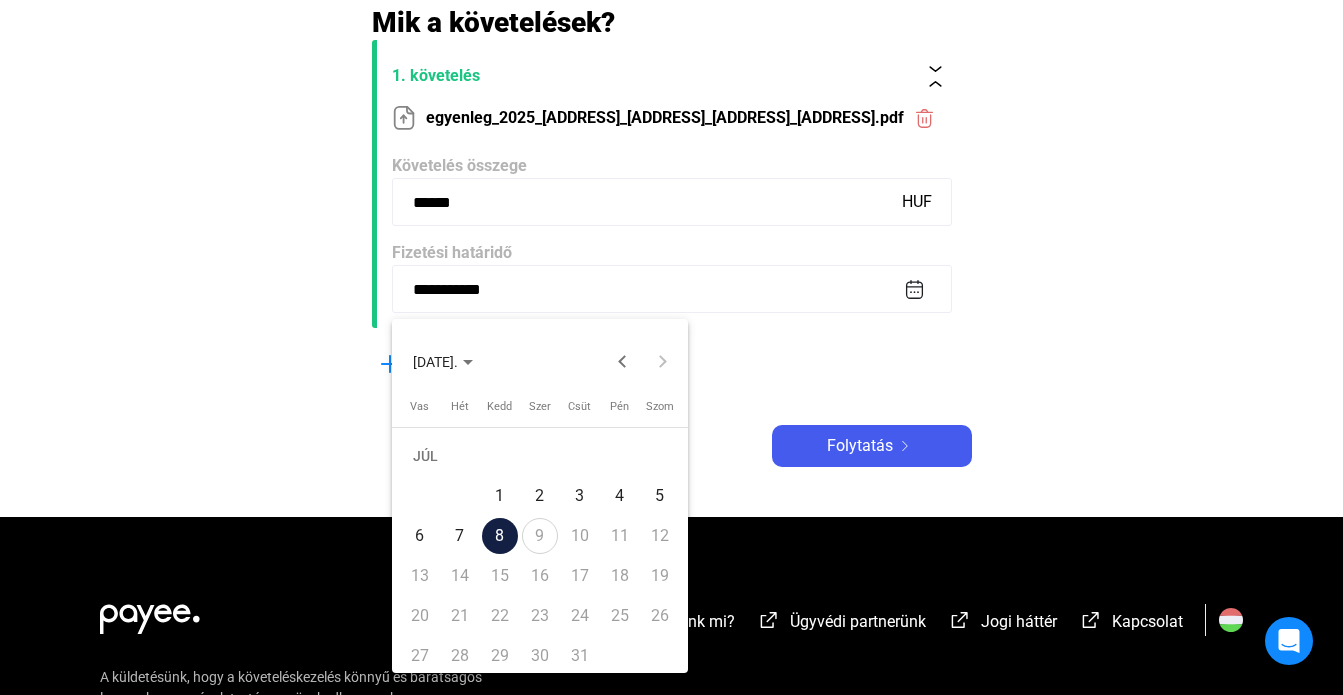 click at bounding box center [671, 347] 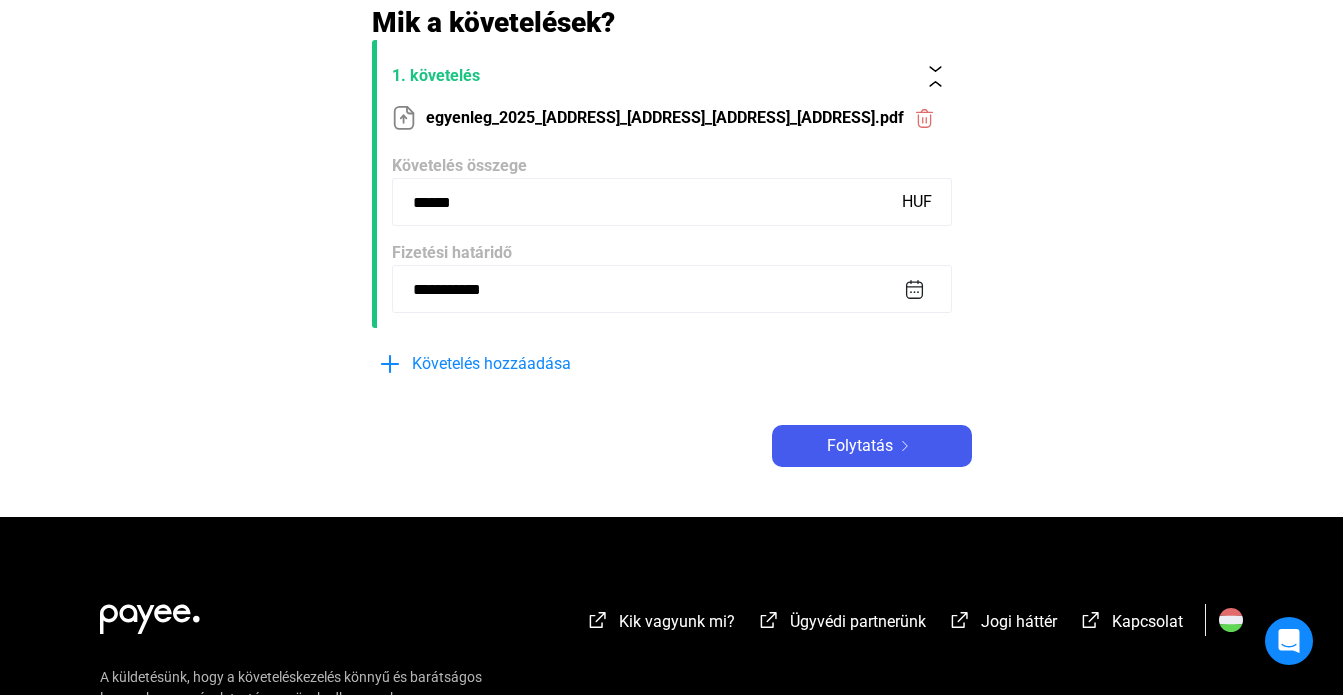 click on "**********" at bounding box center [672, 289] 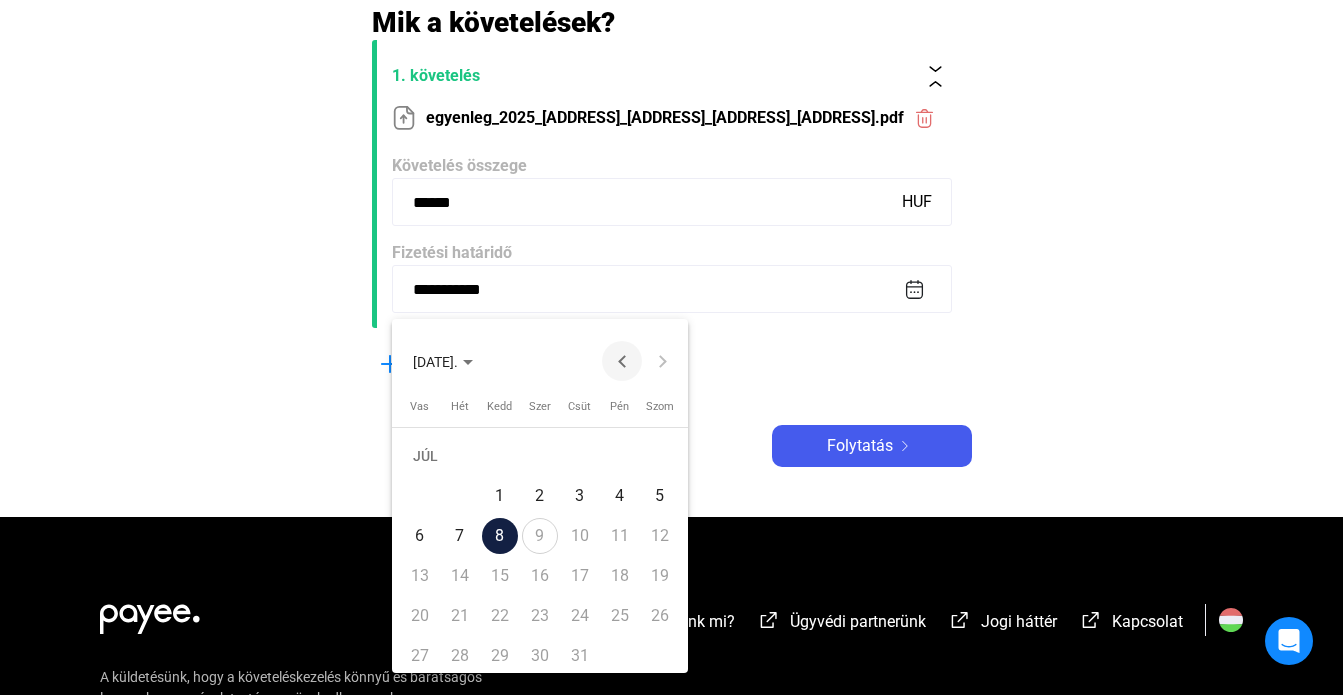 click at bounding box center [622, 361] 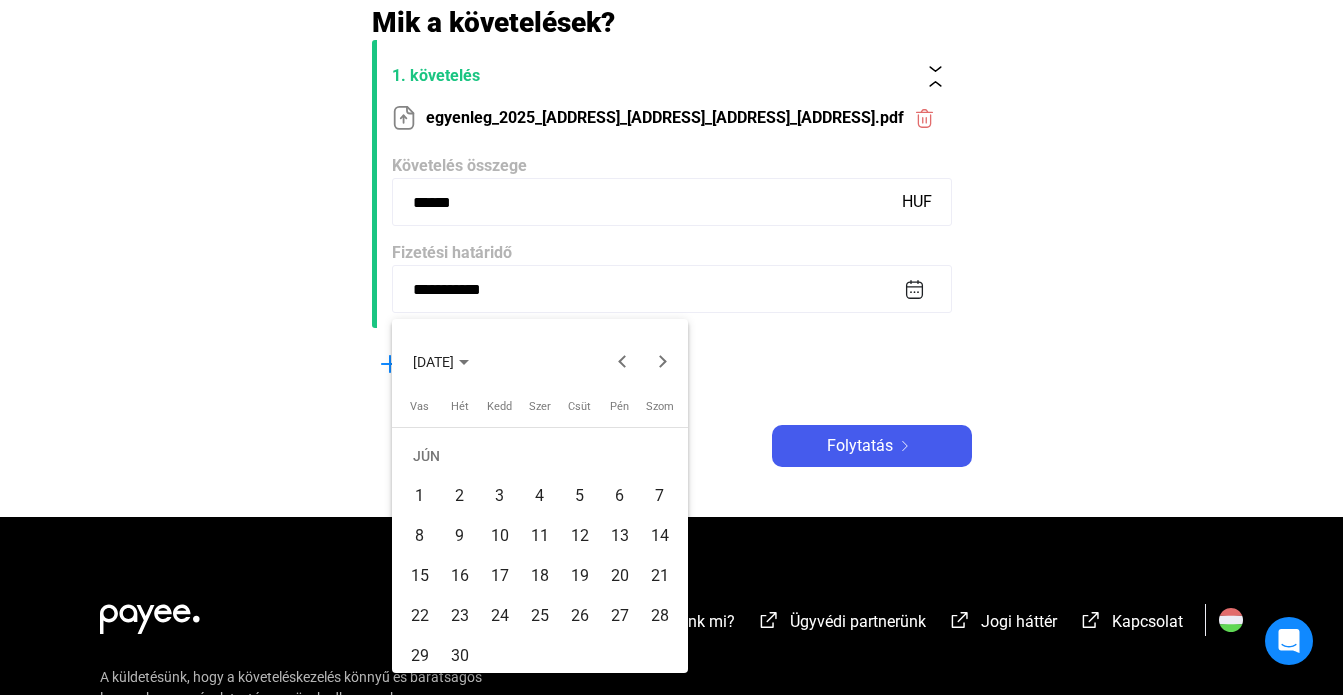 click on "15" at bounding box center (420, 576) 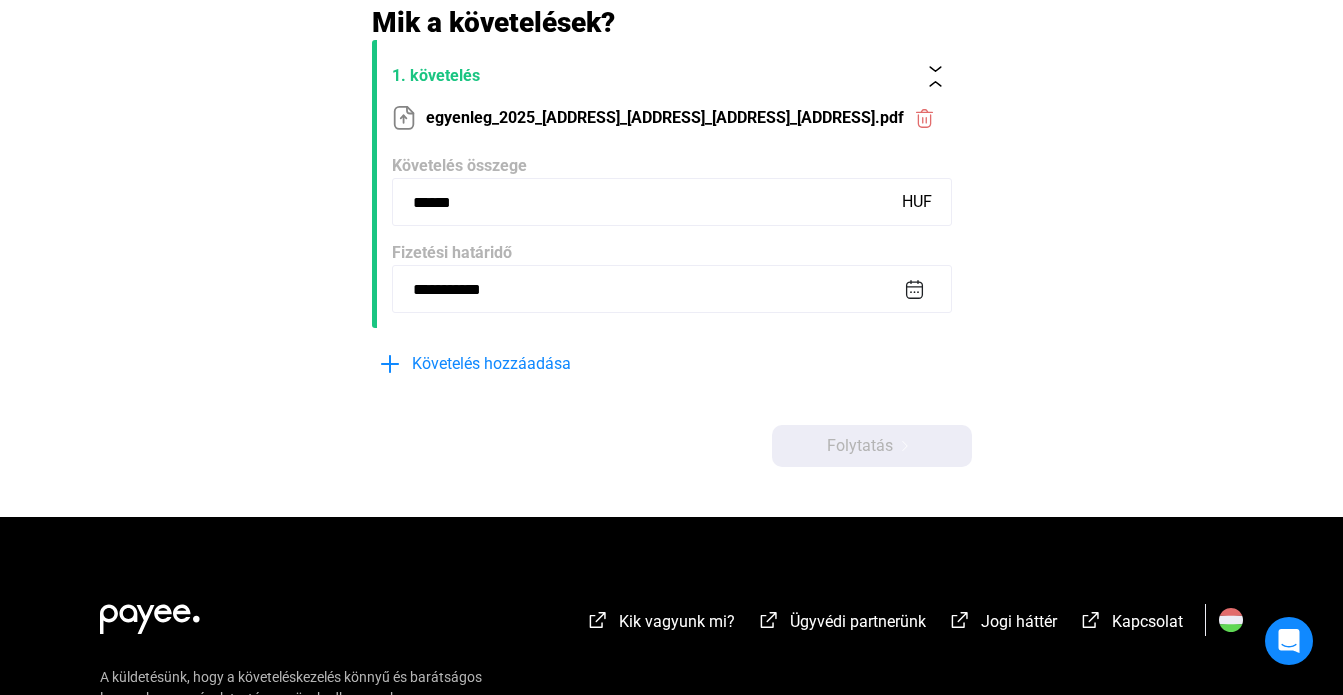 click on "**********" at bounding box center (672, 289) 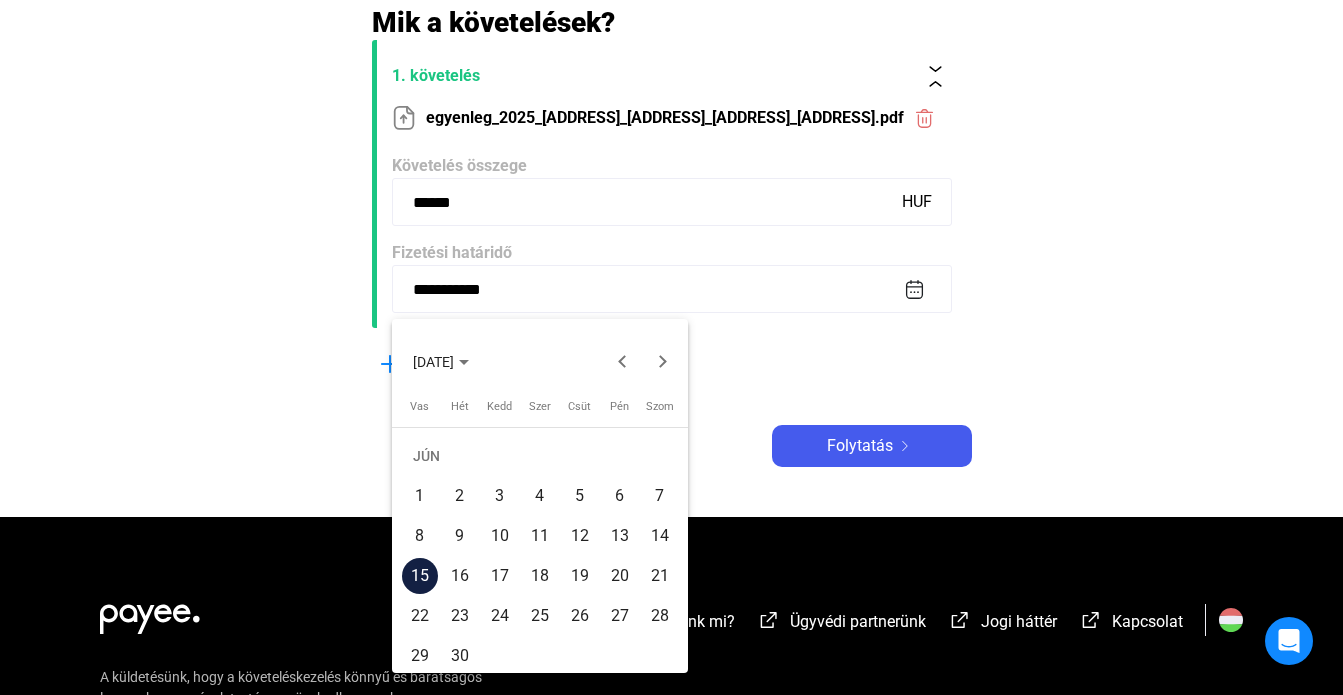 click at bounding box center [671, 347] 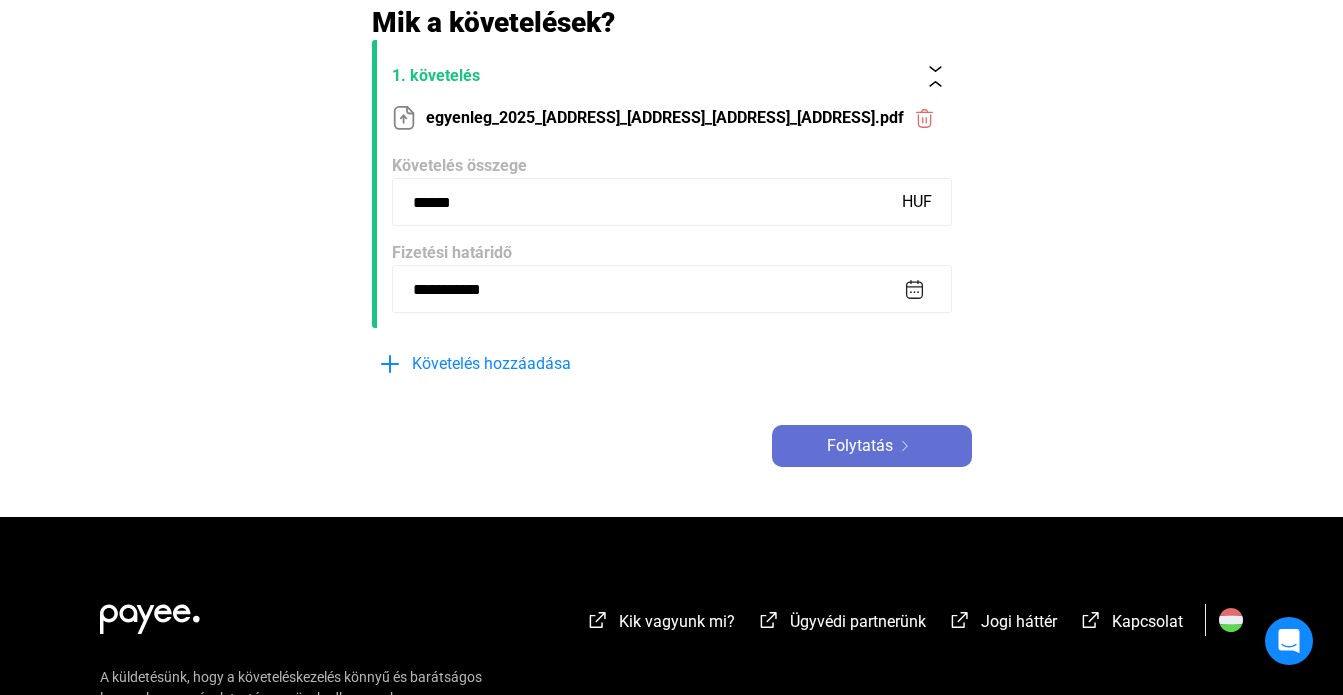 click on "Folytatás" at bounding box center (860, 446) 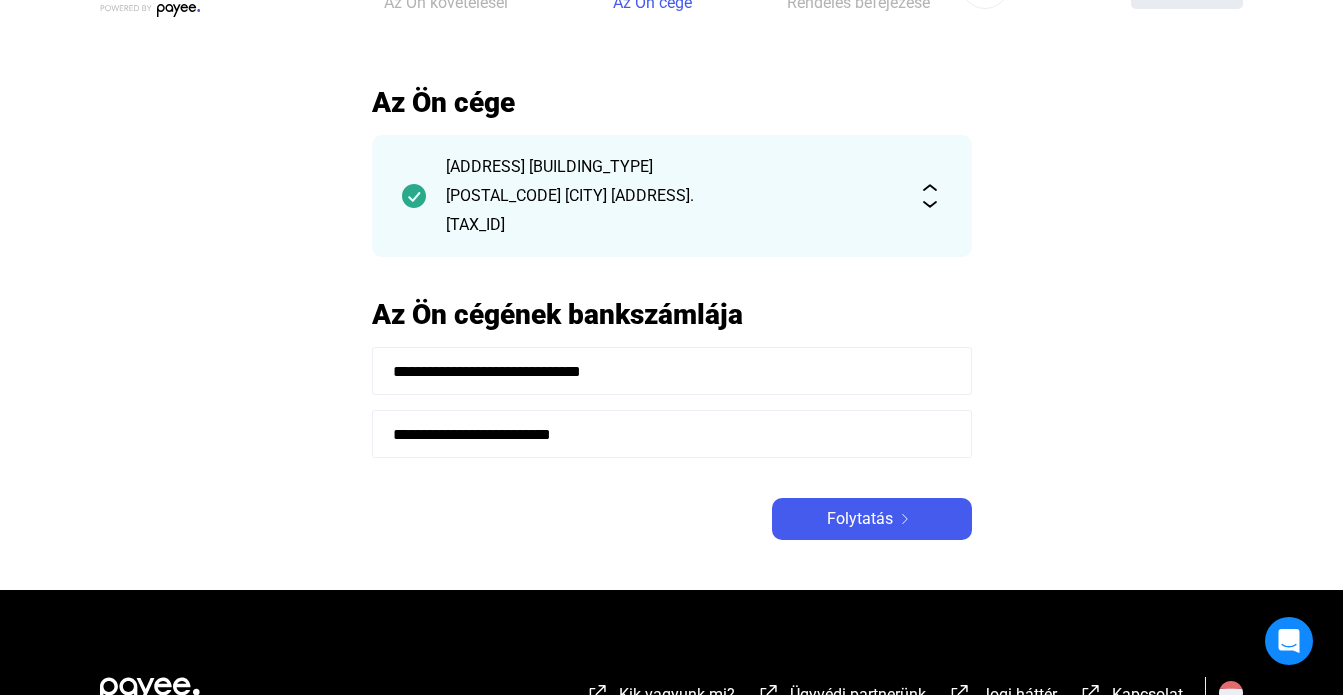 scroll, scrollTop: 100, scrollLeft: 0, axis: vertical 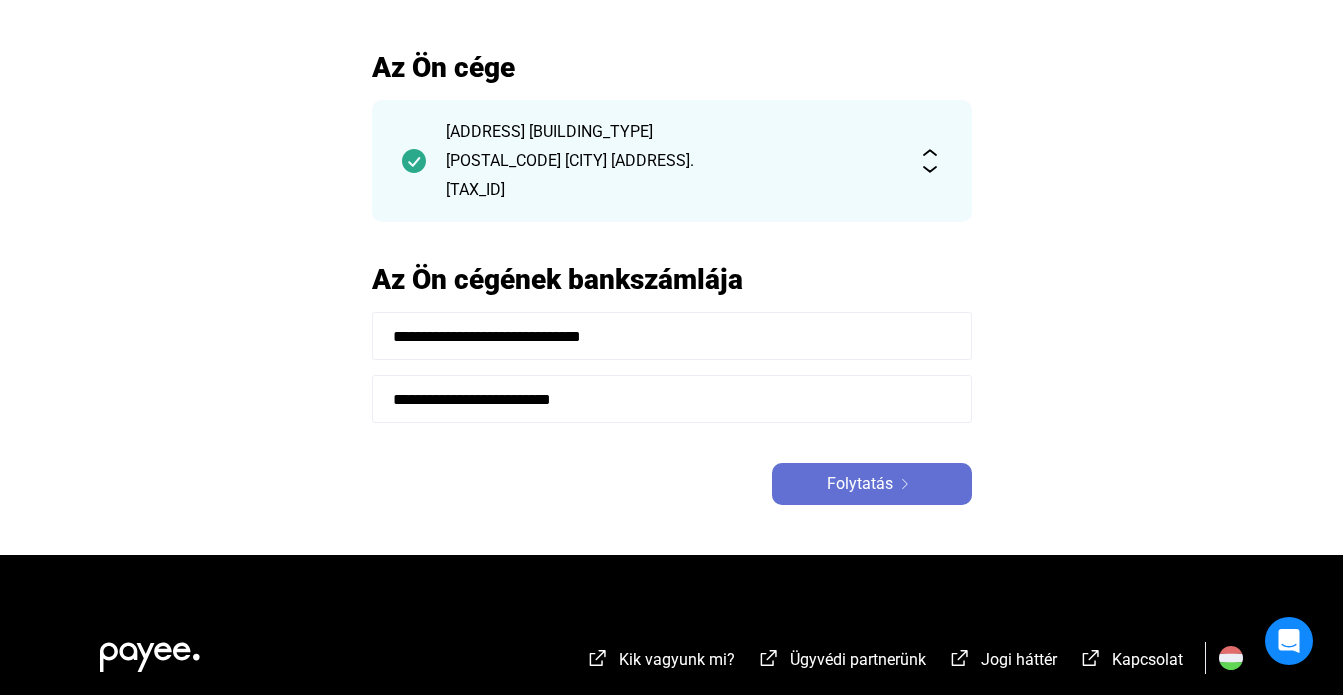 click on "Folytatás" at bounding box center (872, 484) 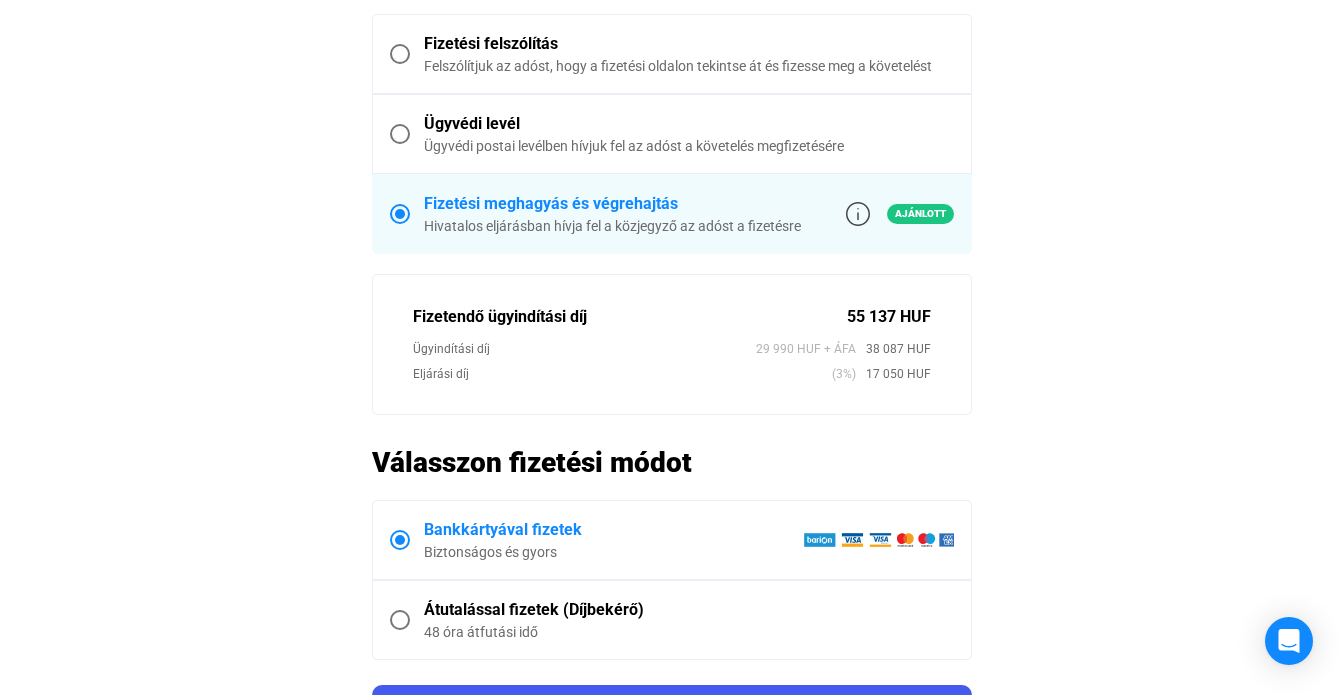 scroll, scrollTop: 900, scrollLeft: 0, axis: vertical 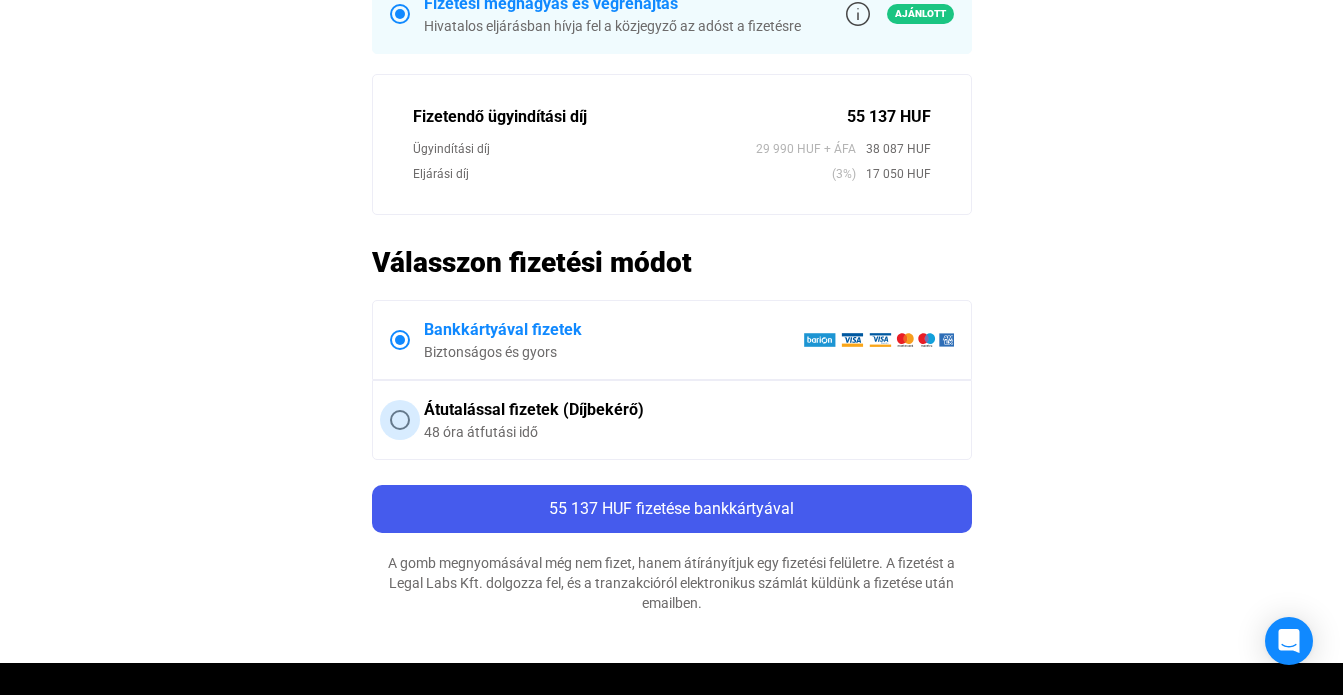 click on "Átutalással fizetek (Díjbekérő)   48 óra átfutási idő" at bounding box center (682, 420) 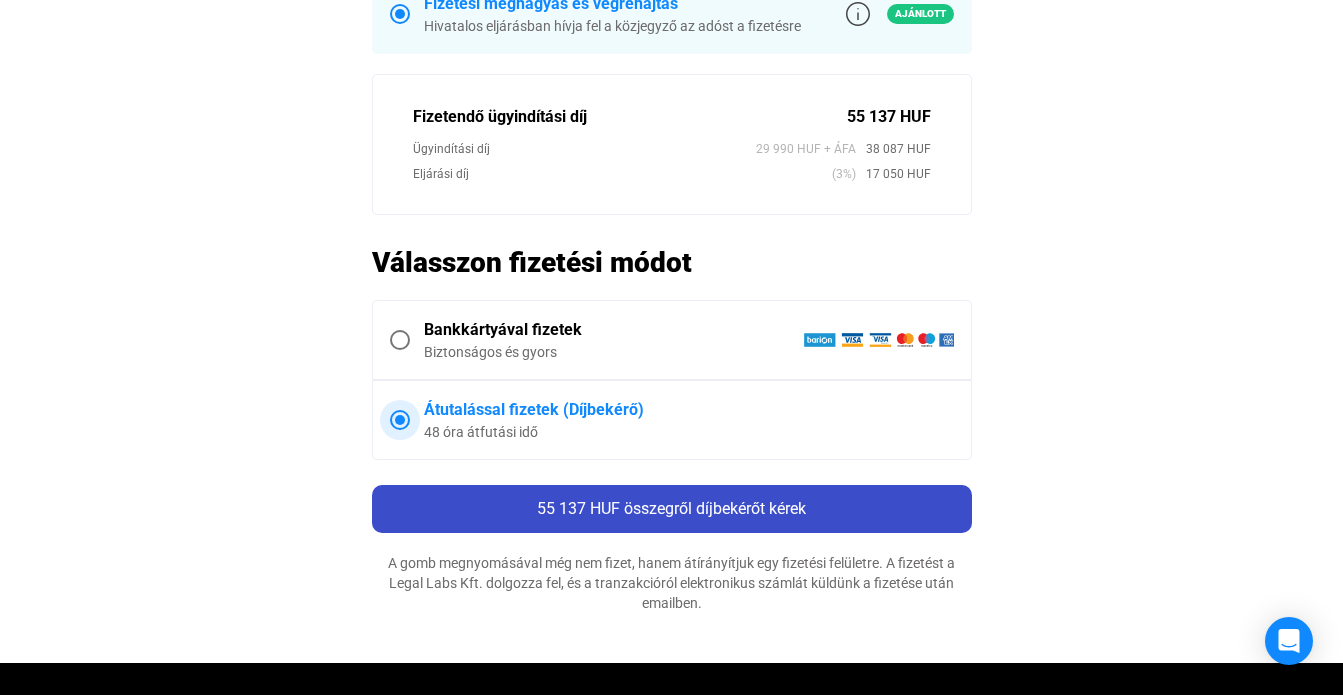 click on "55 137 HUF összegről díjbekérőt kérek" at bounding box center (671, 508) 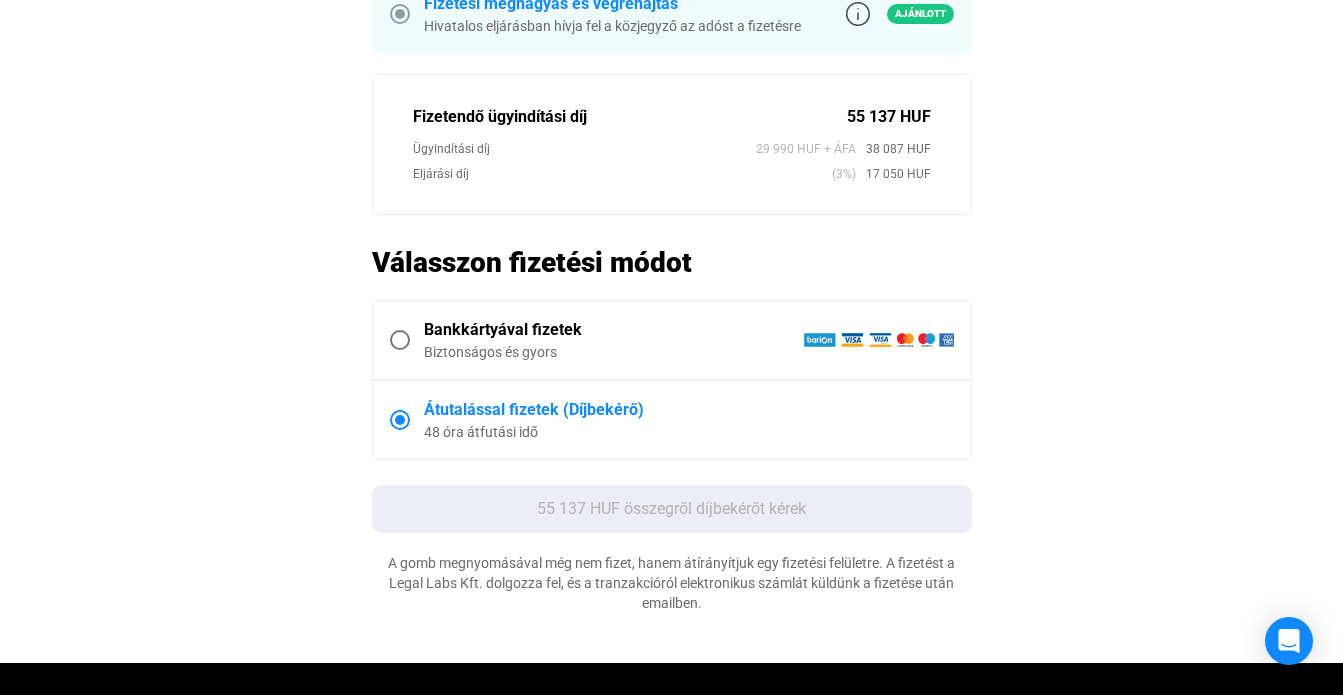 scroll, scrollTop: 0, scrollLeft: 0, axis: both 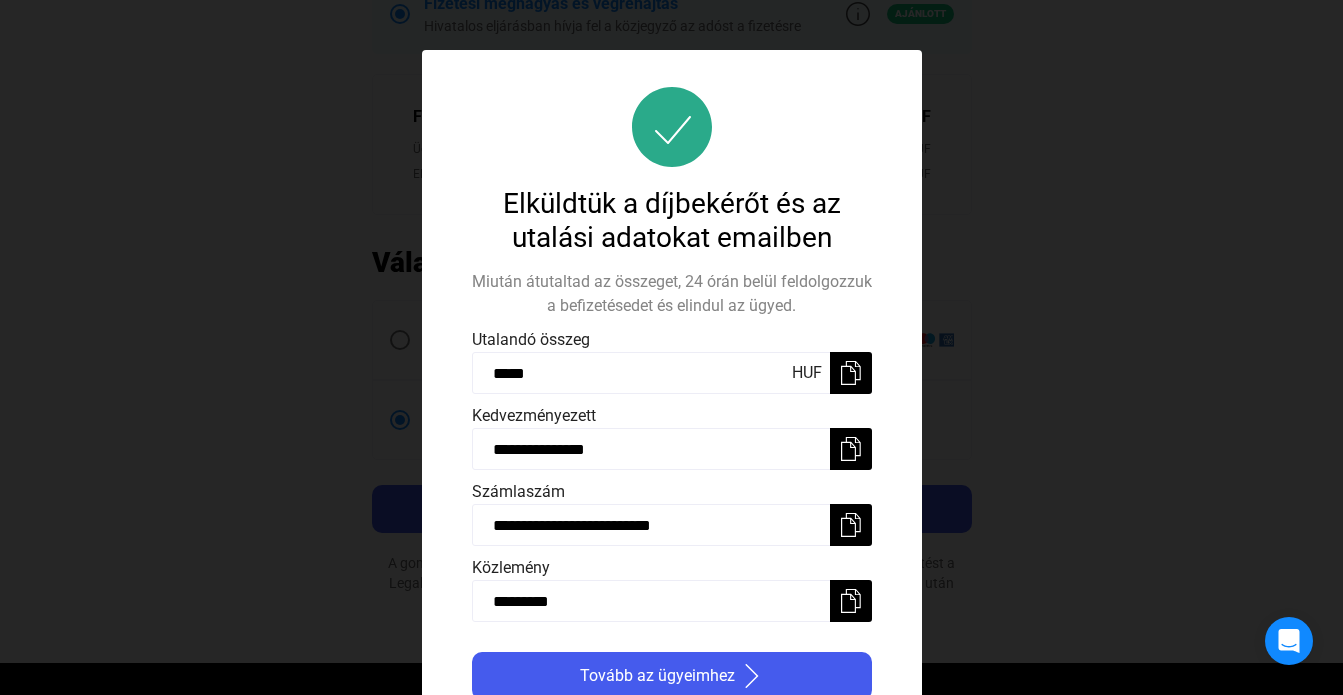 click on "**********" at bounding box center [672, 373] 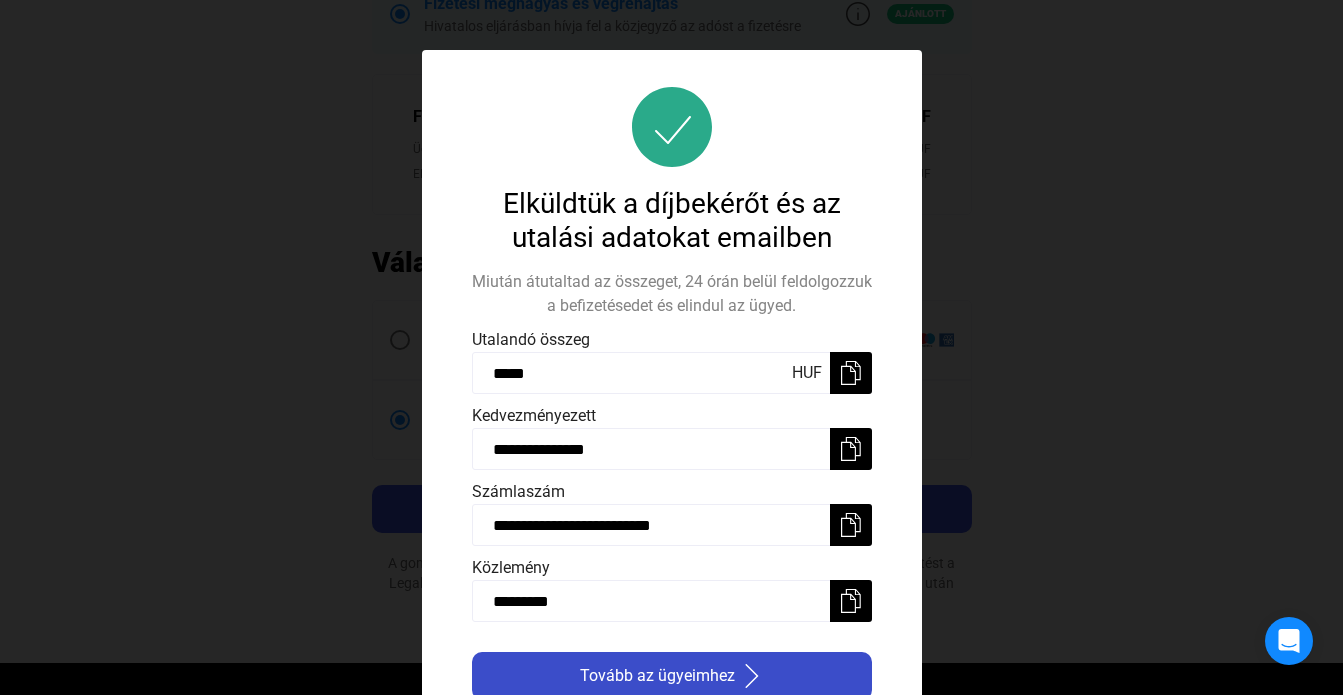 click on "Tovább az ügyeimhez" at bounding box center [672, 676] 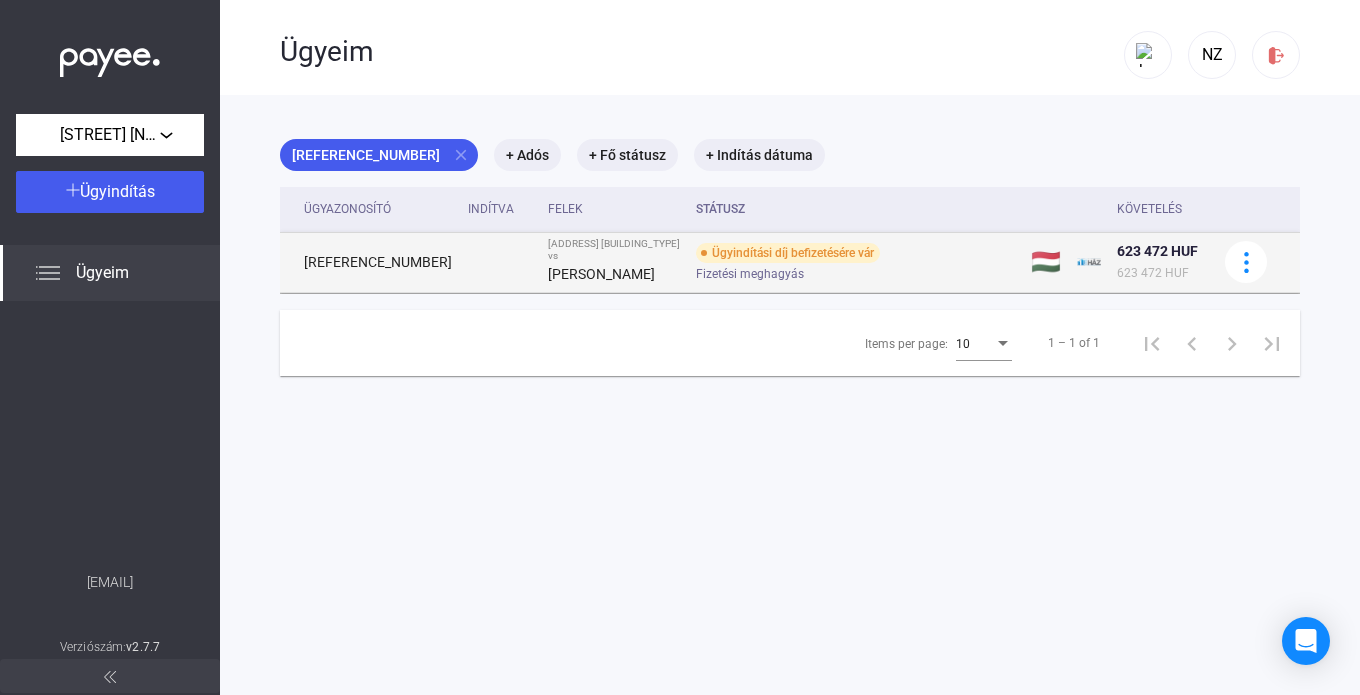 drag, startPoint x: 1099, startPoint y: 250, endPoint x: 1175, endPoint y: 244, distance: 76.23647 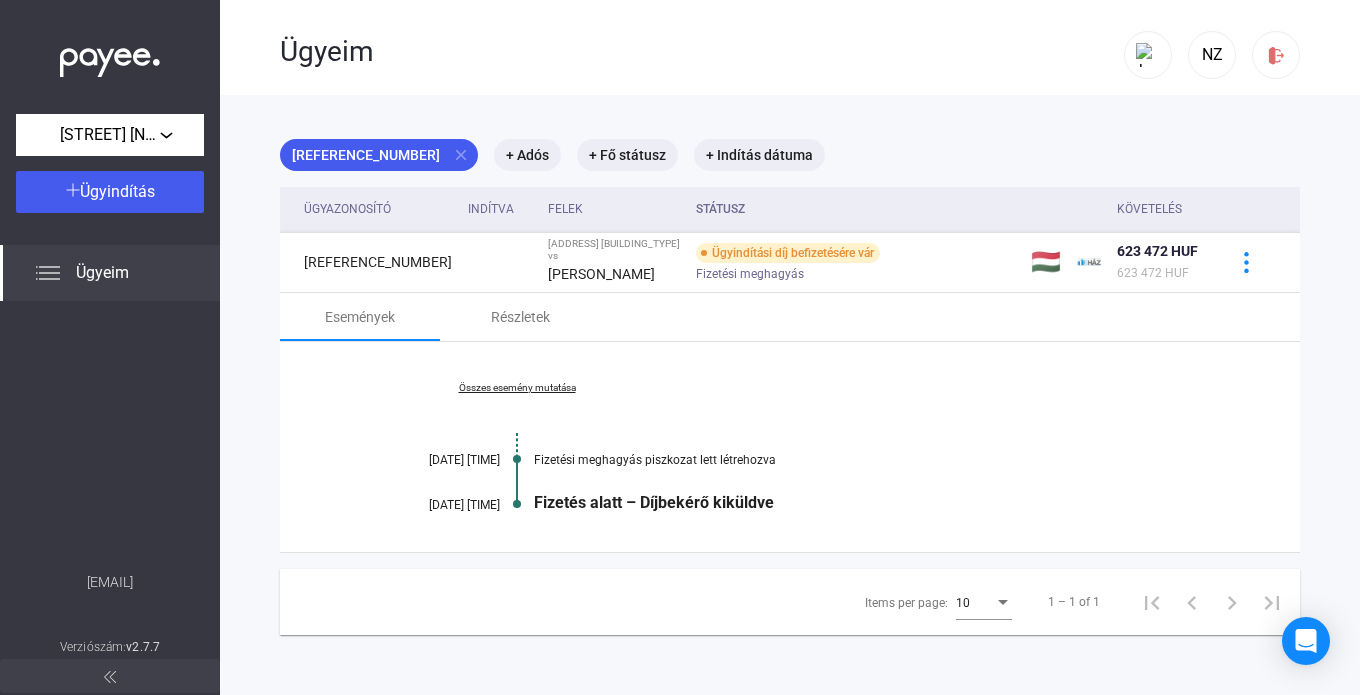 click on "Összes esemény mutatása   [DATE] [TIME]   Fizetési meghagyás piszkozat lett létrehozva   [DATE] [TIME]   Fizetés alatt – Díjbekérő kiküldve" at bounding box center [790, 447] 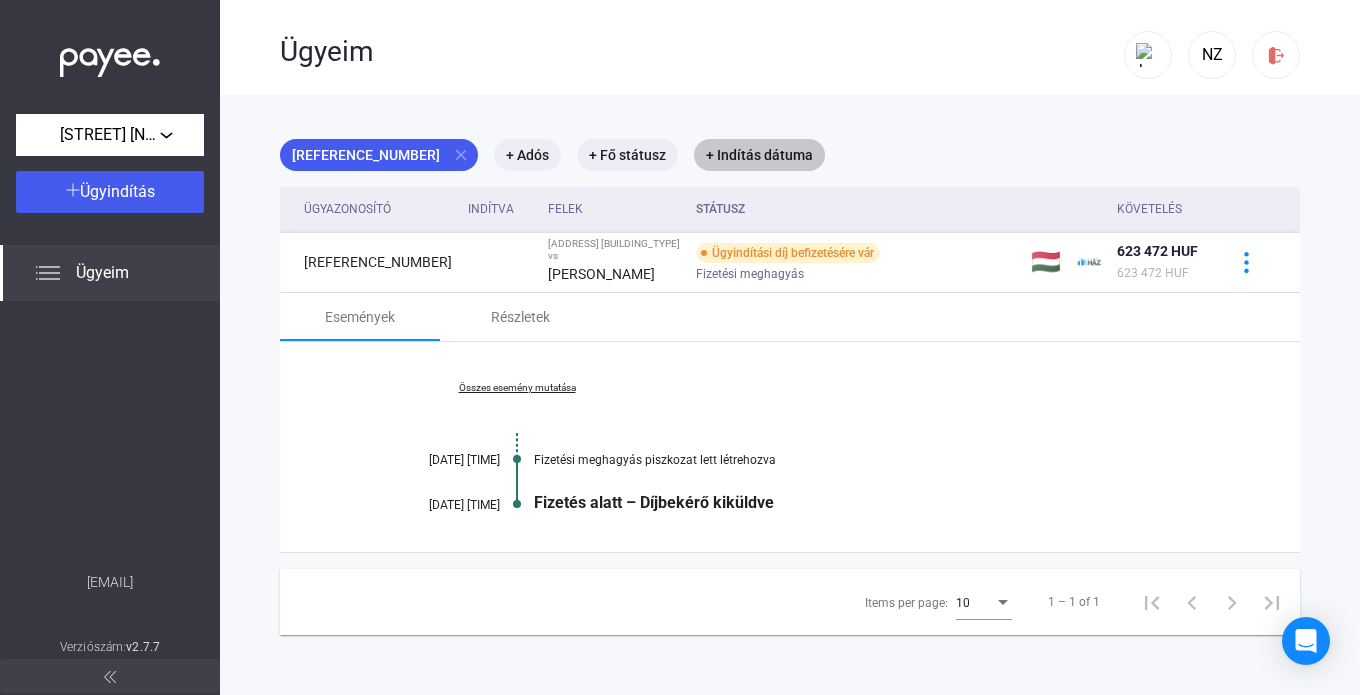 click on "+ Indítás dátuma" at bounding box center [759, 155] 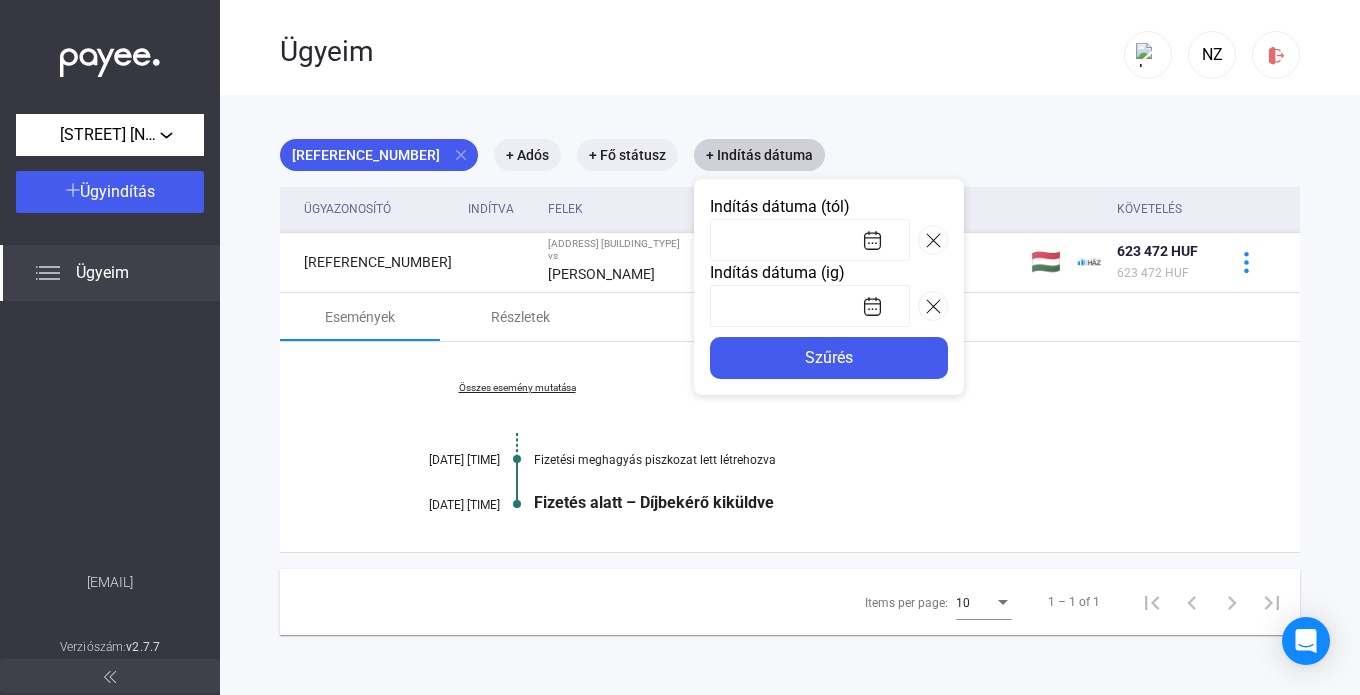 click at bounding box center [680, 347] 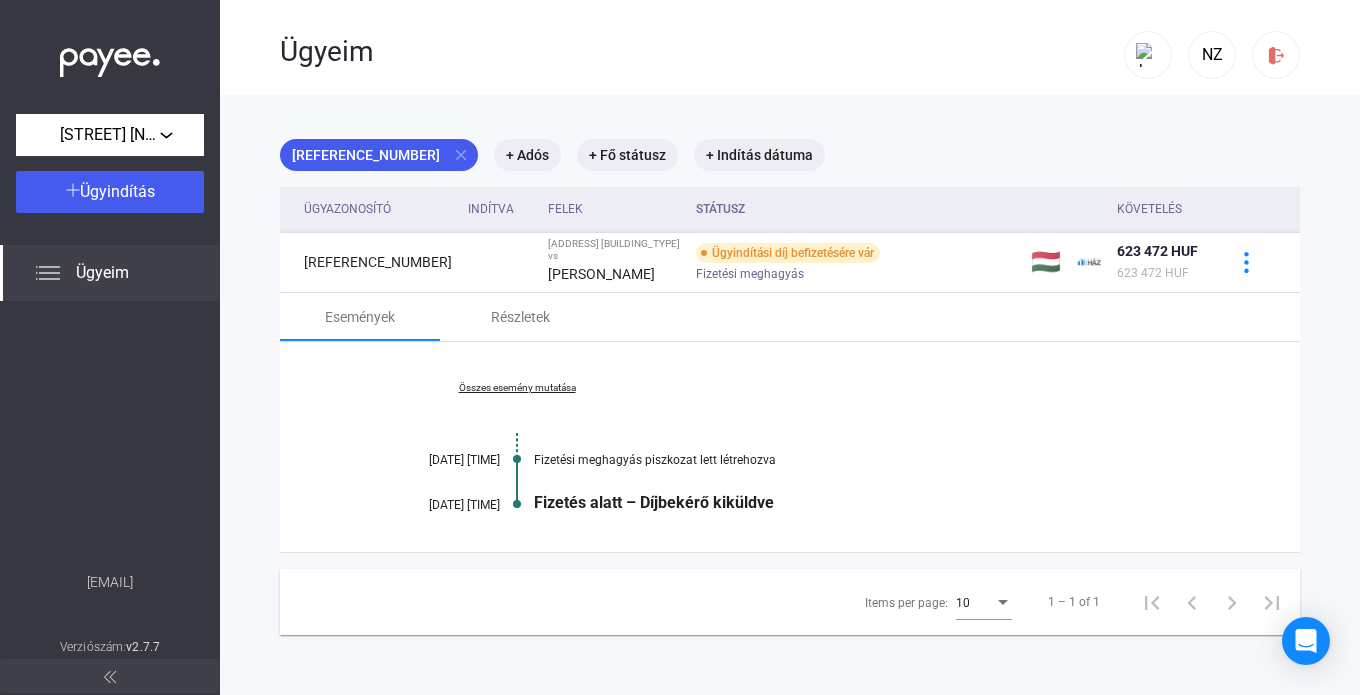click on "Ügyeim" at bounding box center (110, 273) 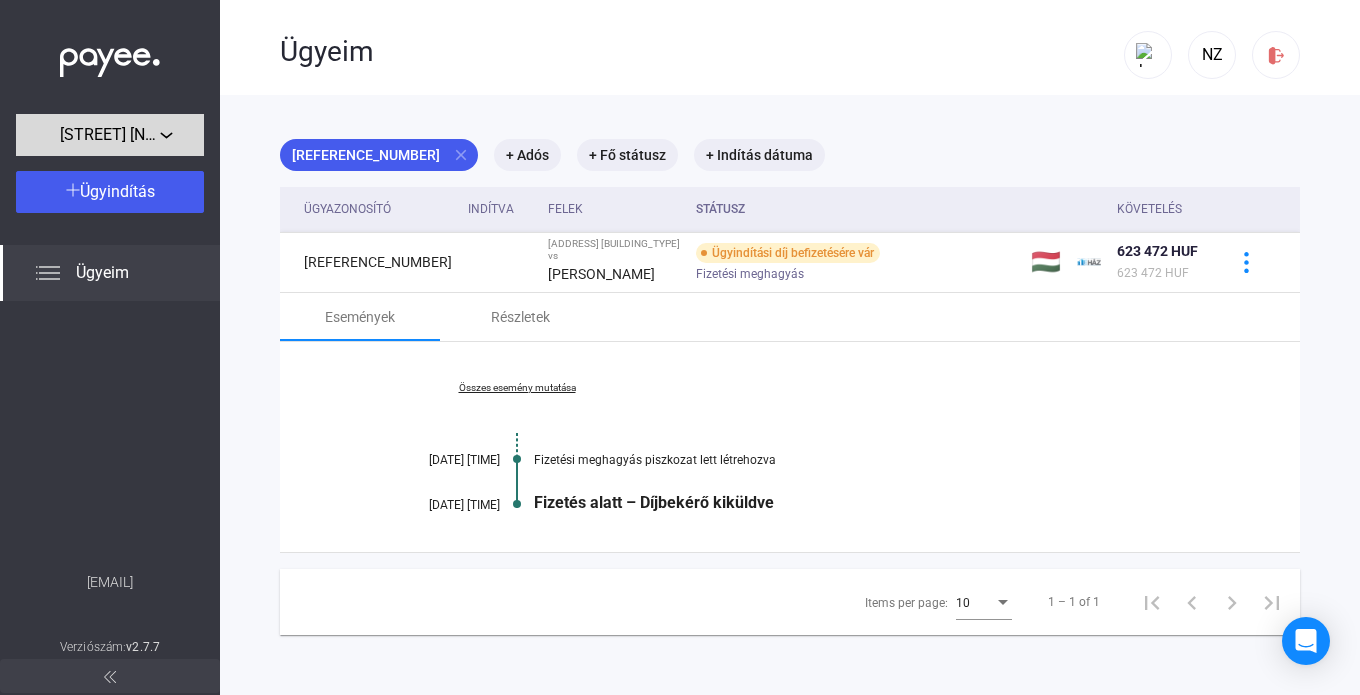 click on "[STREET] [NUMBER]" at bounding box center [110, 135] 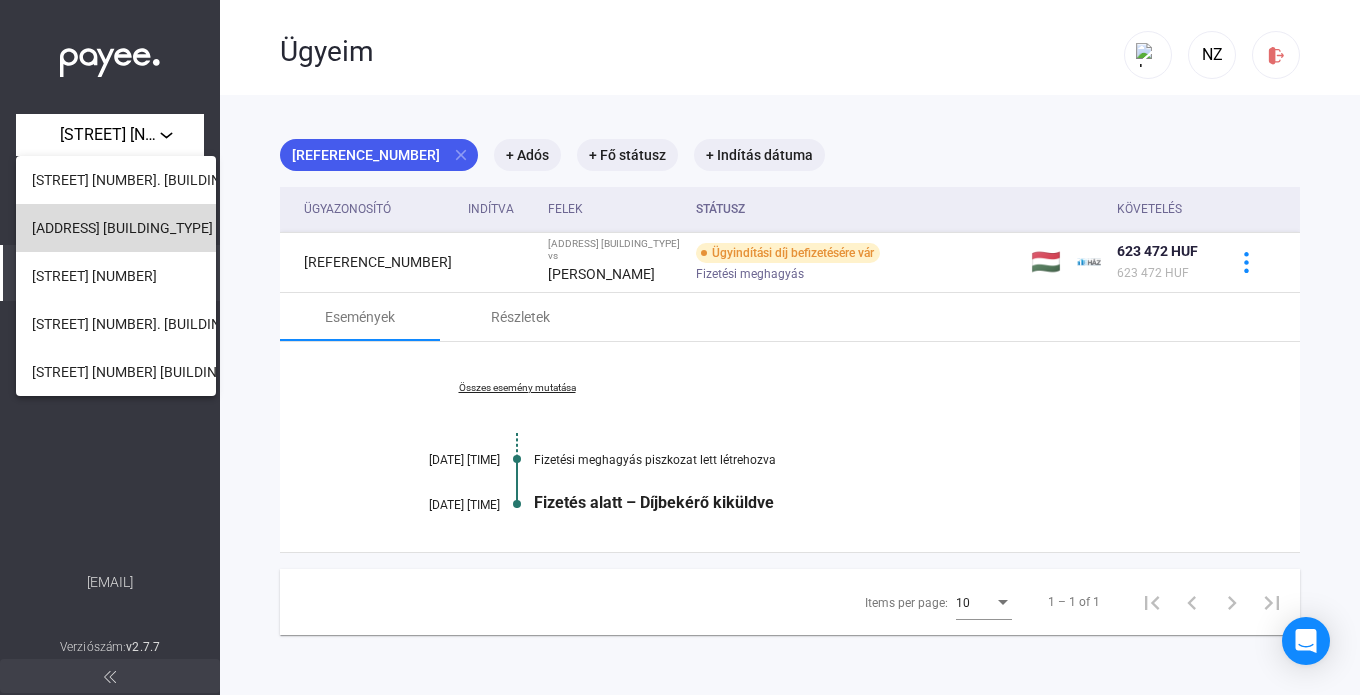 click on "[ADDRESS] [BUILDING_TYPE]" at bounding box center [116, 228] 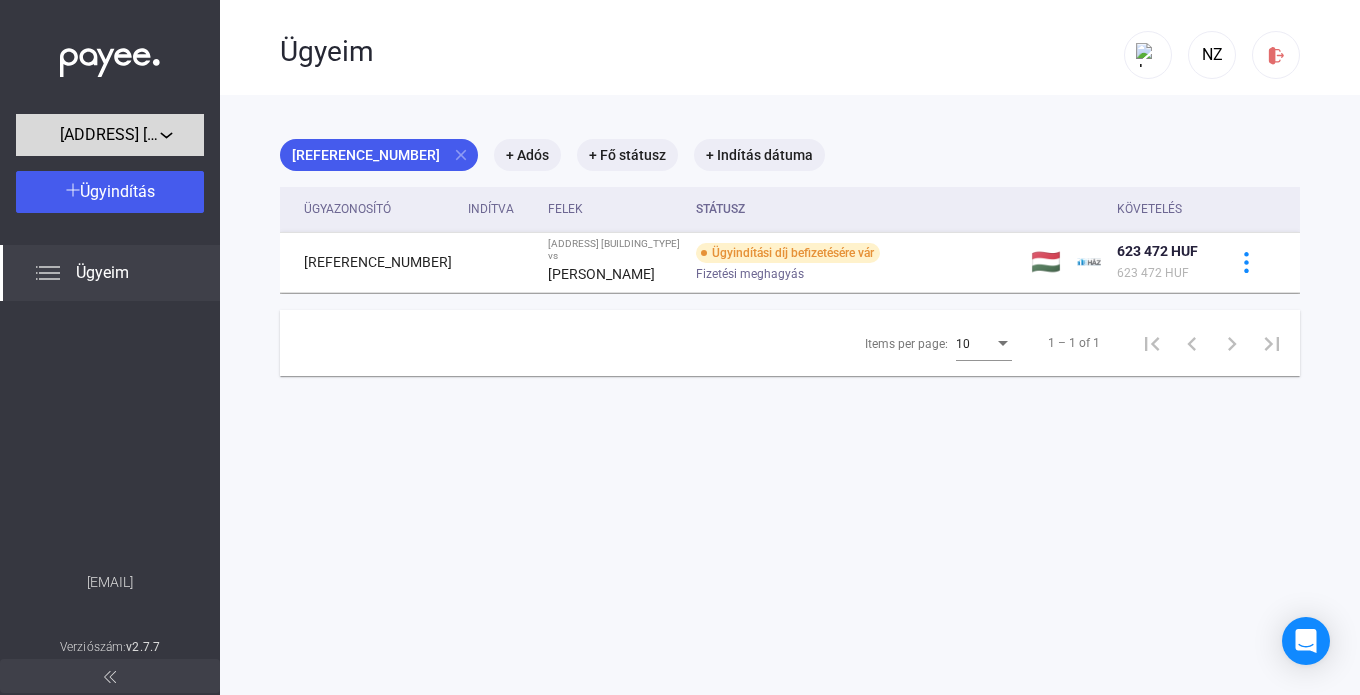 click on "[ADDRESS] [BUILDING_TYPE]" at bounding box center [110, 135] 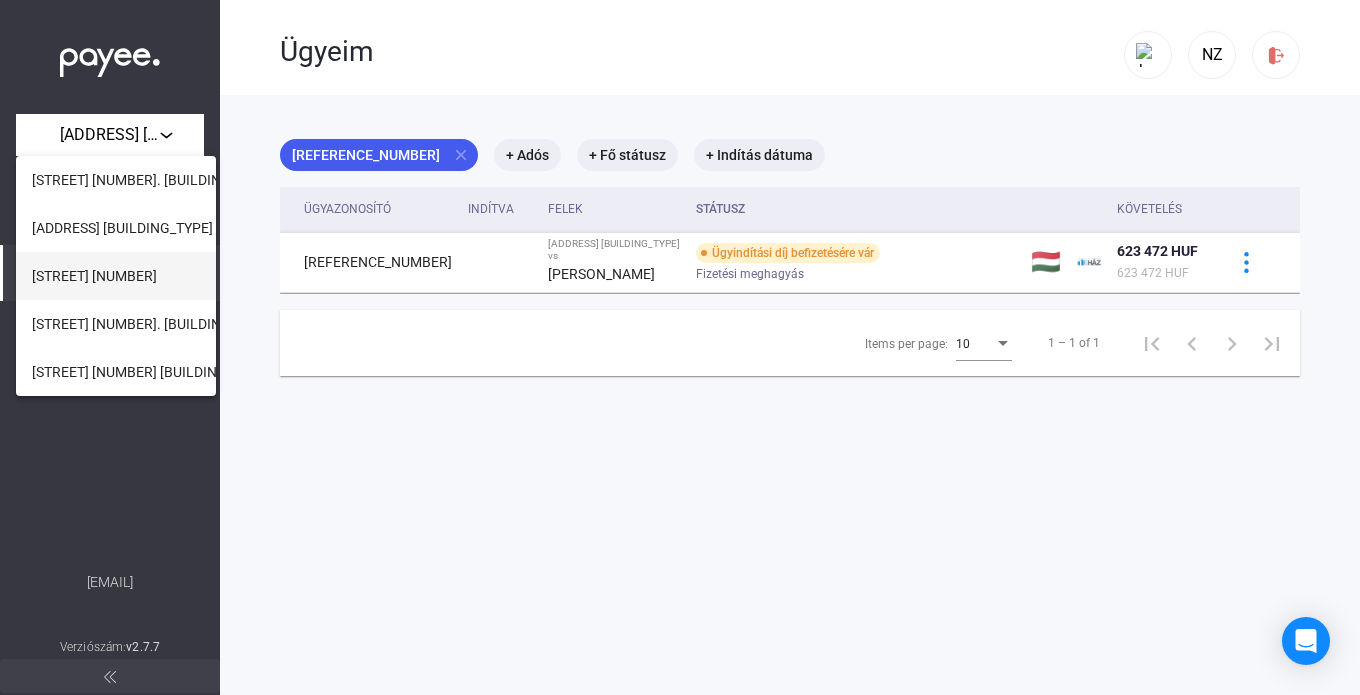 click on "[STREET] [NUMBER]" at bounding box center [153, 180] 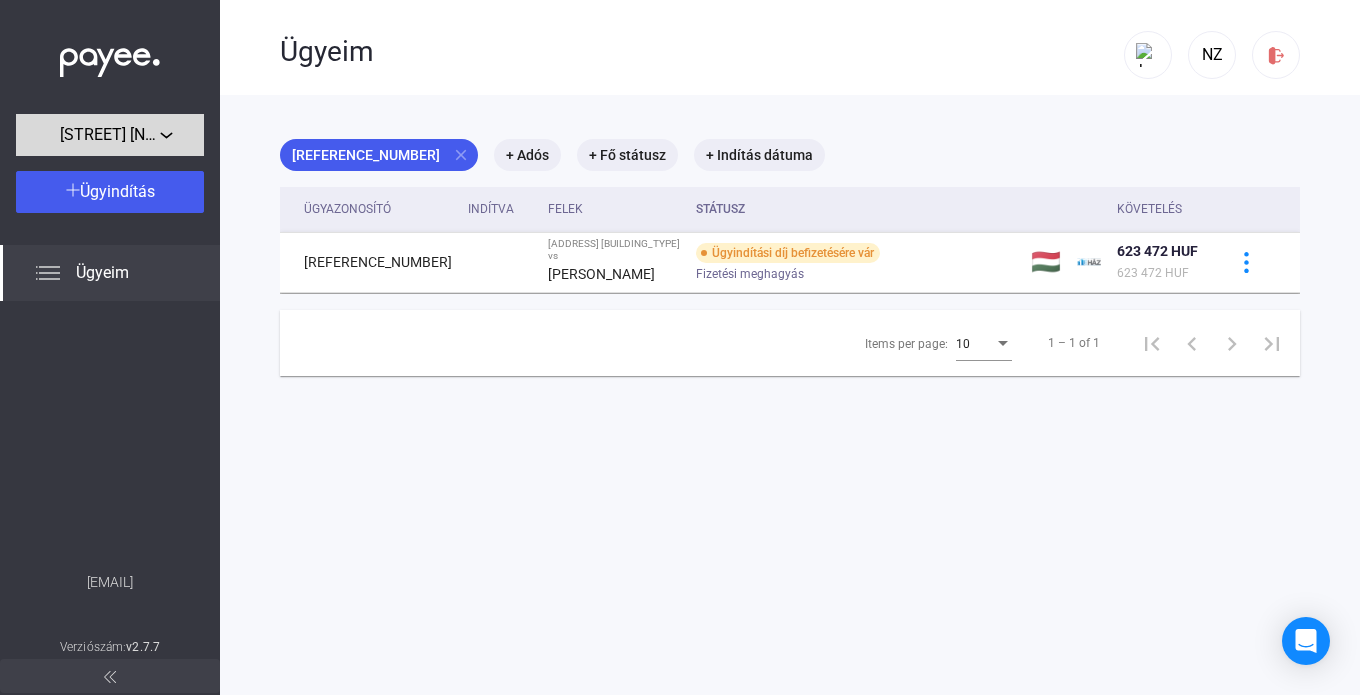 click on "[STREET] [NUMBER]" at bounding box center [110, 135] 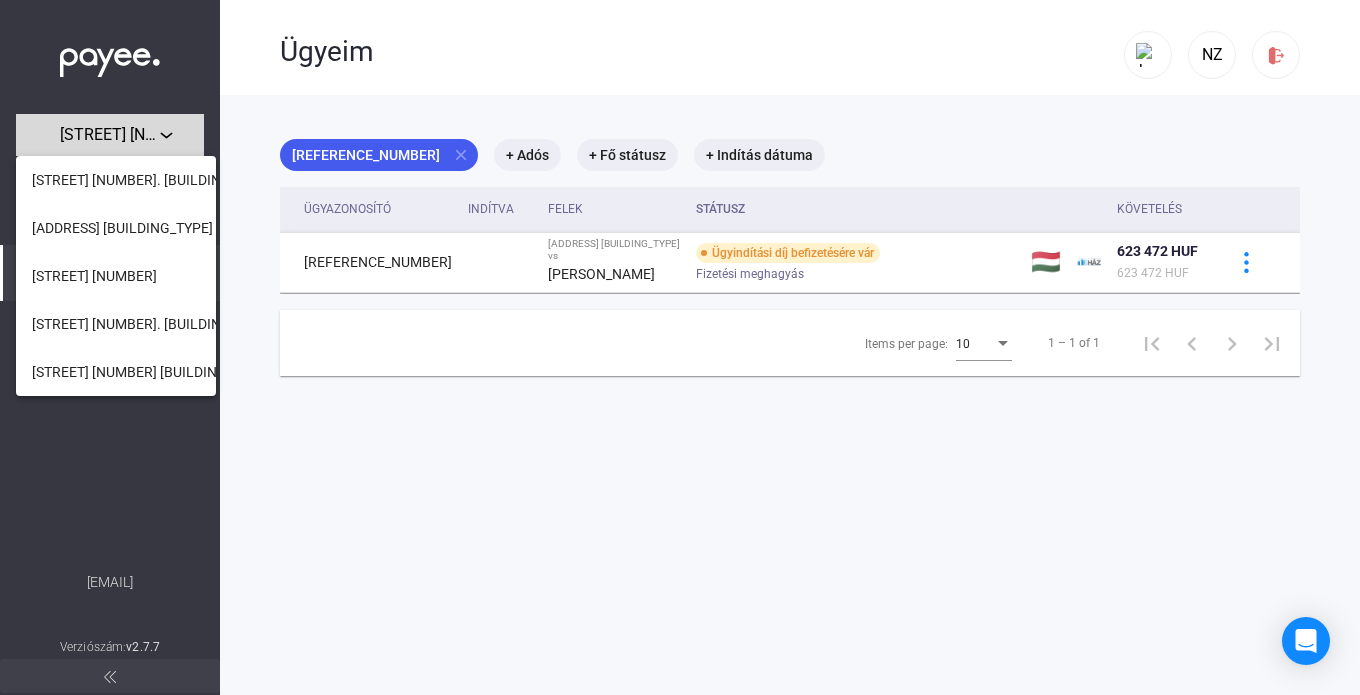 click at bounding box center [680, 347] 